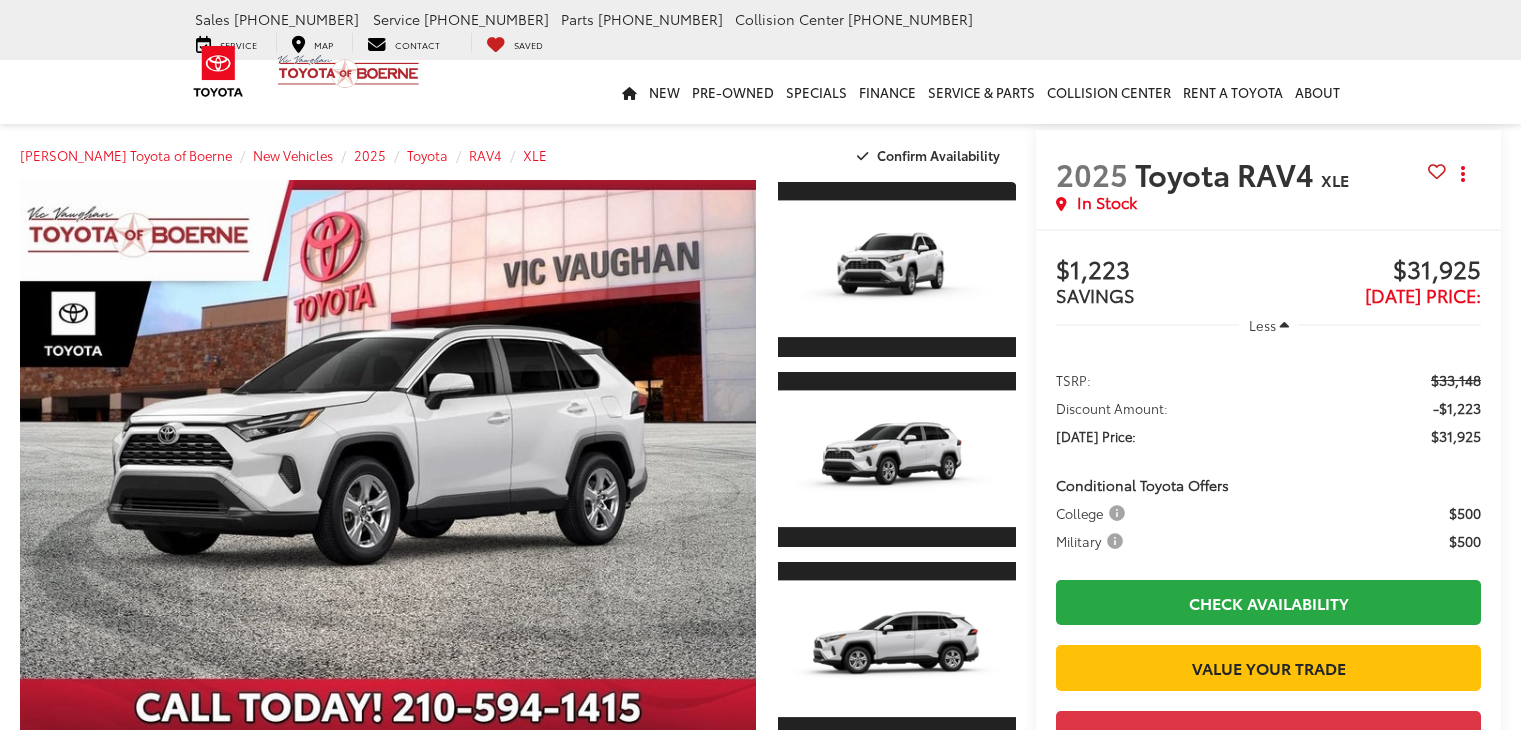 scroll, scrollTop: 0, scrollLeft: 0, axis: both 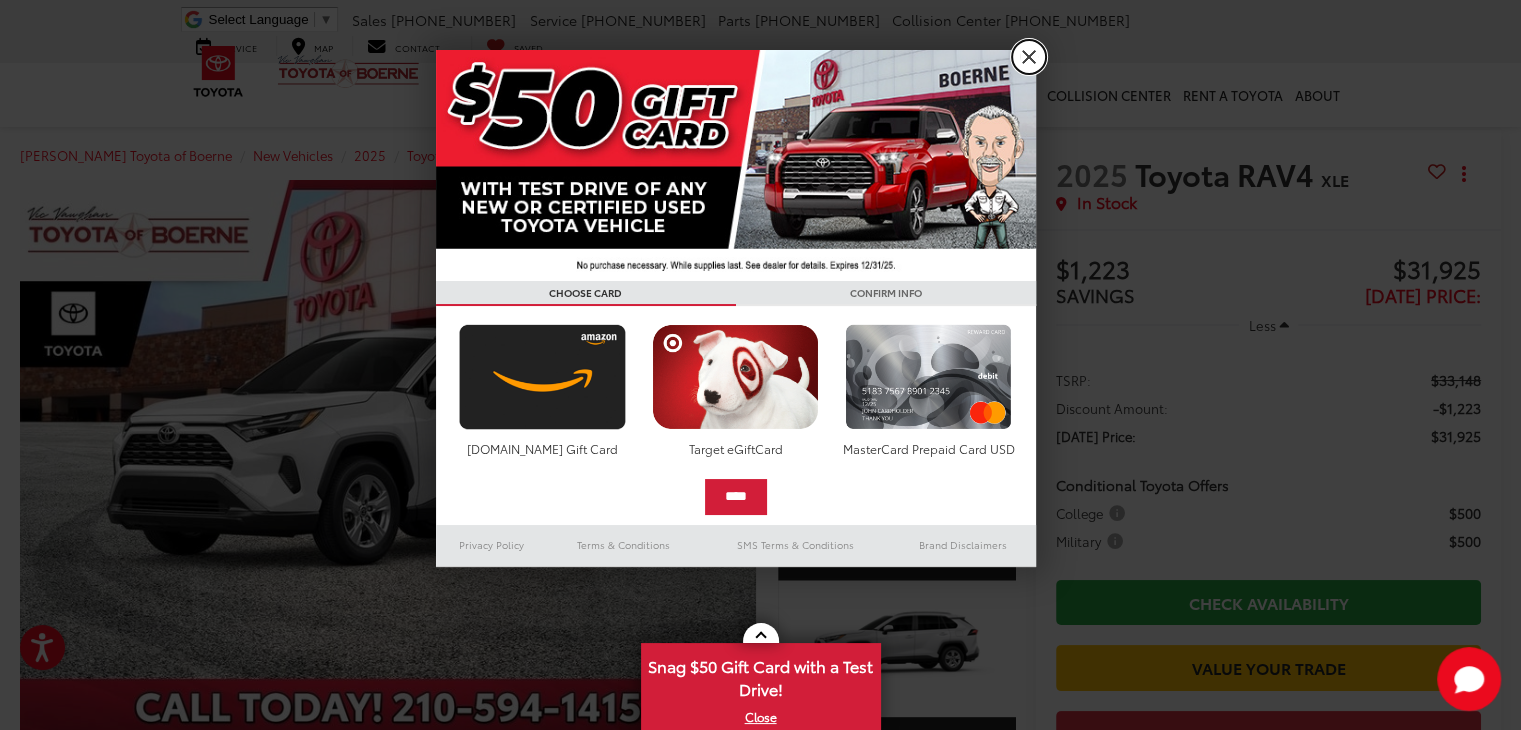 click on "X" at bounding box center [1029, 57] 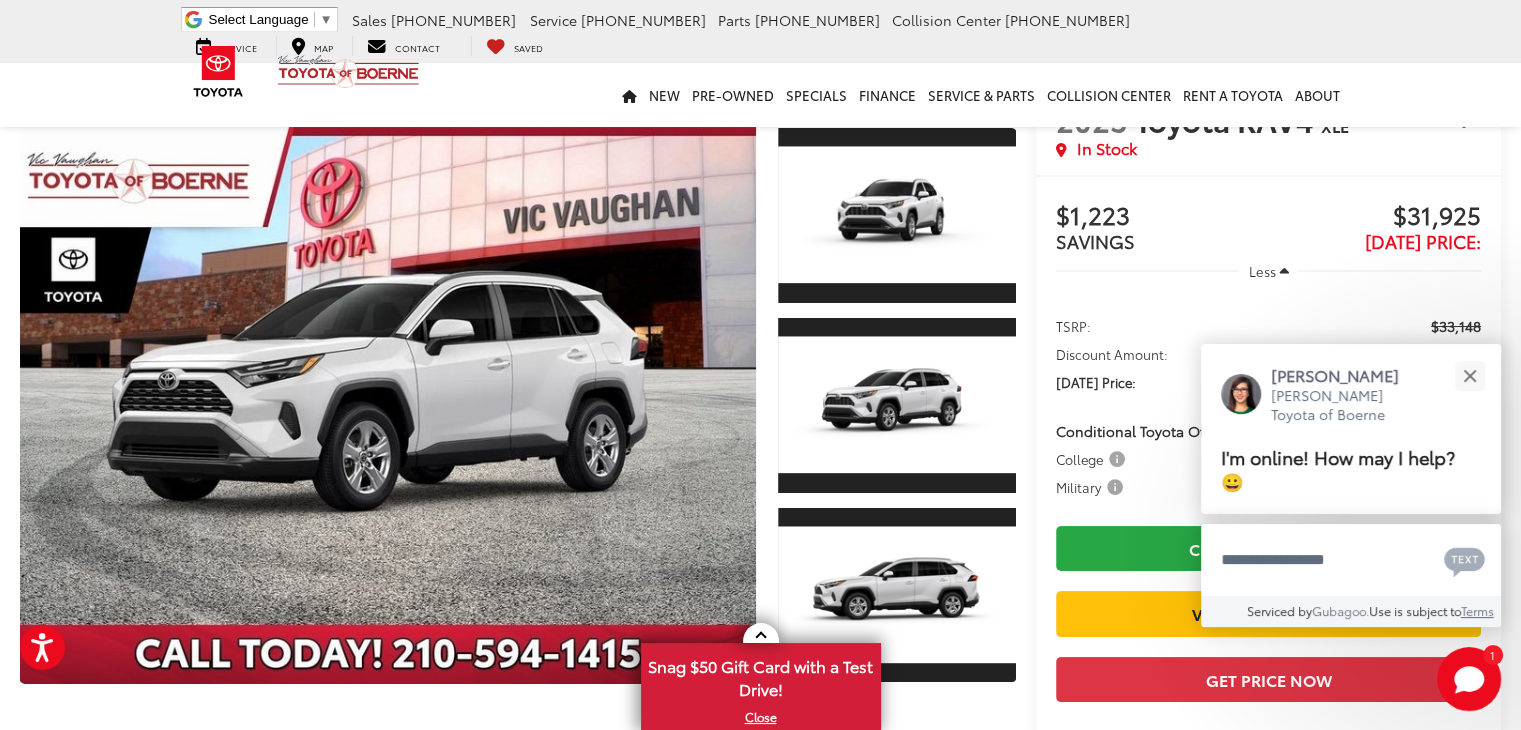 scroll, scrollTop: 59, scrollLeft: 0, axis: vertical 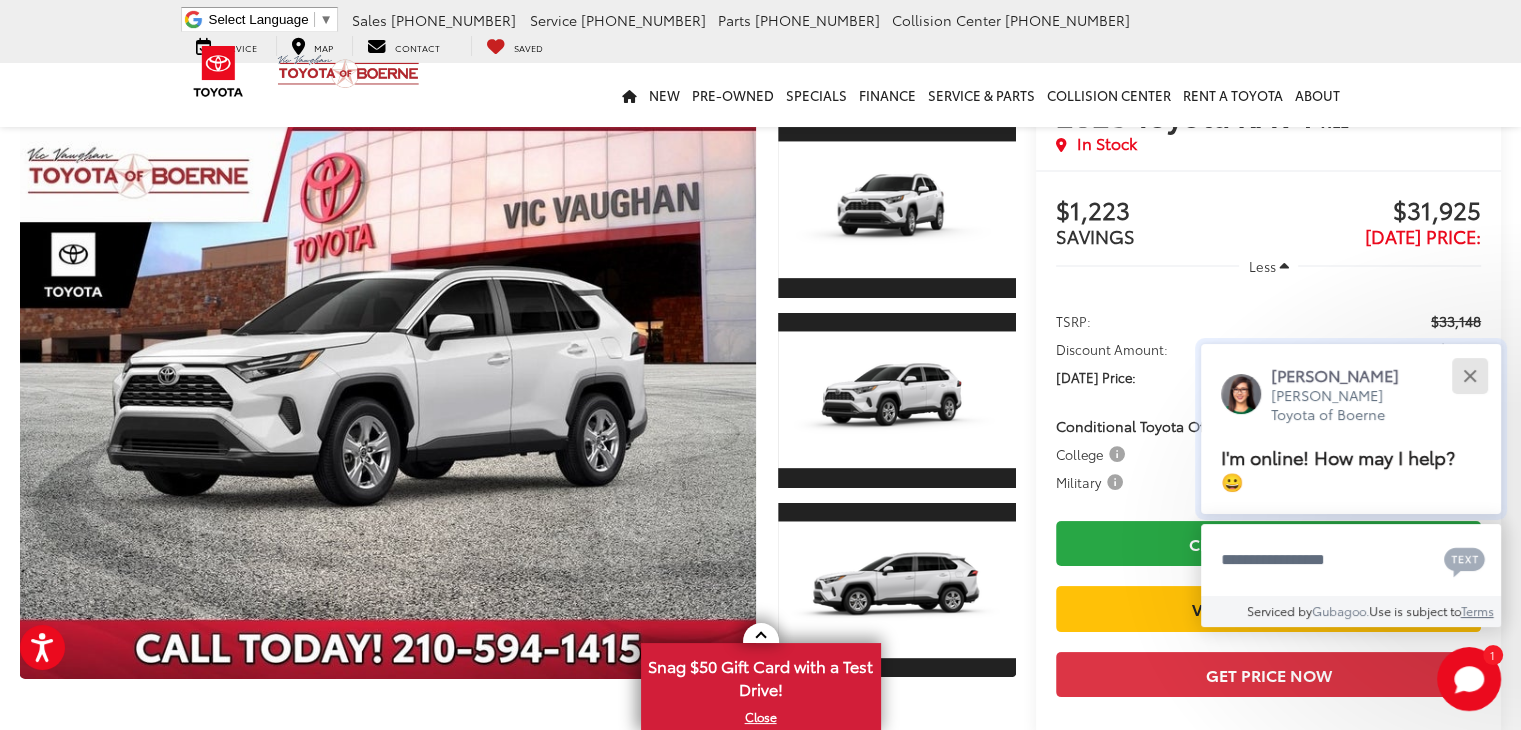 click at bounding box center [1469, 375] 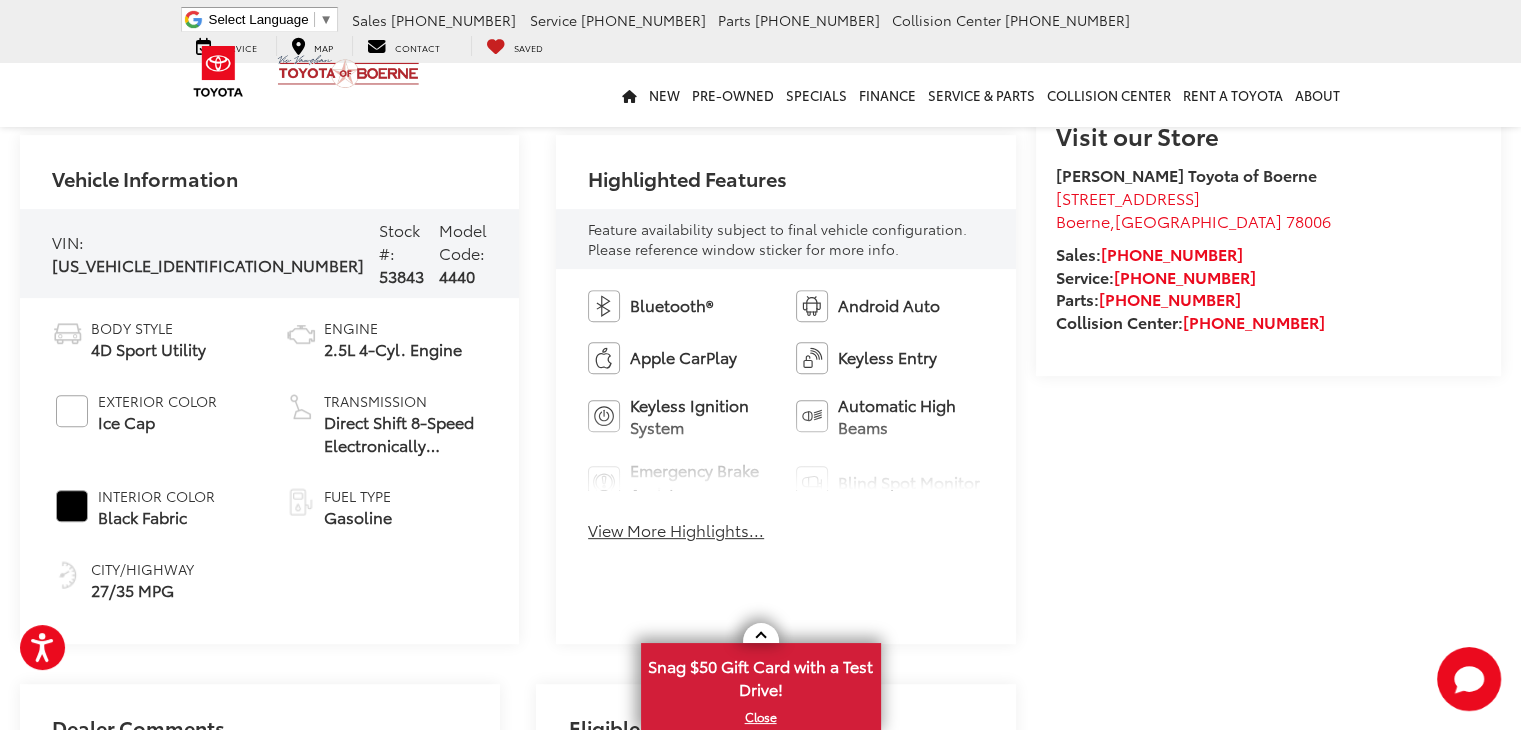 scroll, scrollTop: 744, scrollLeft: 0, axis: vertical 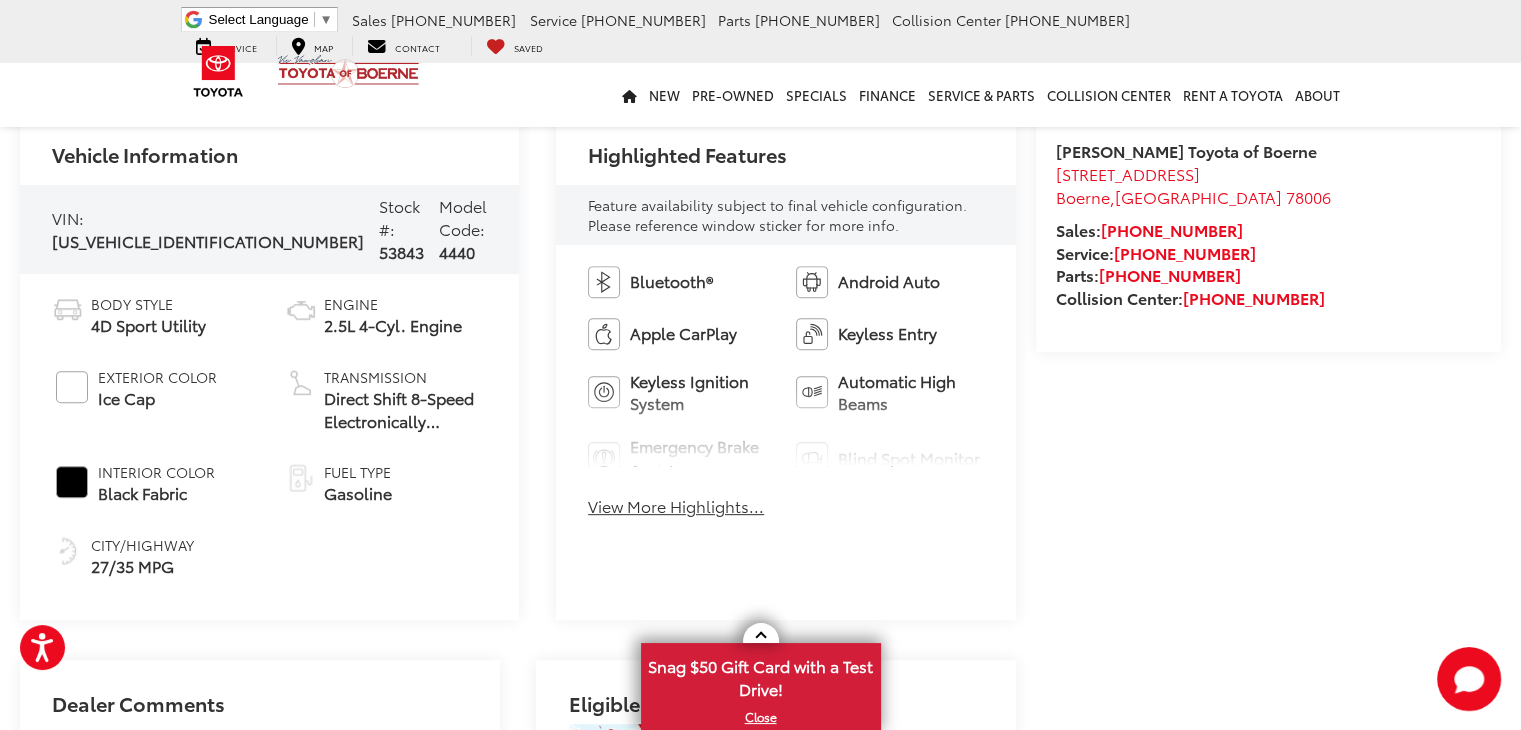 click on "View More Highlights..." at bounding box center [676, 506] 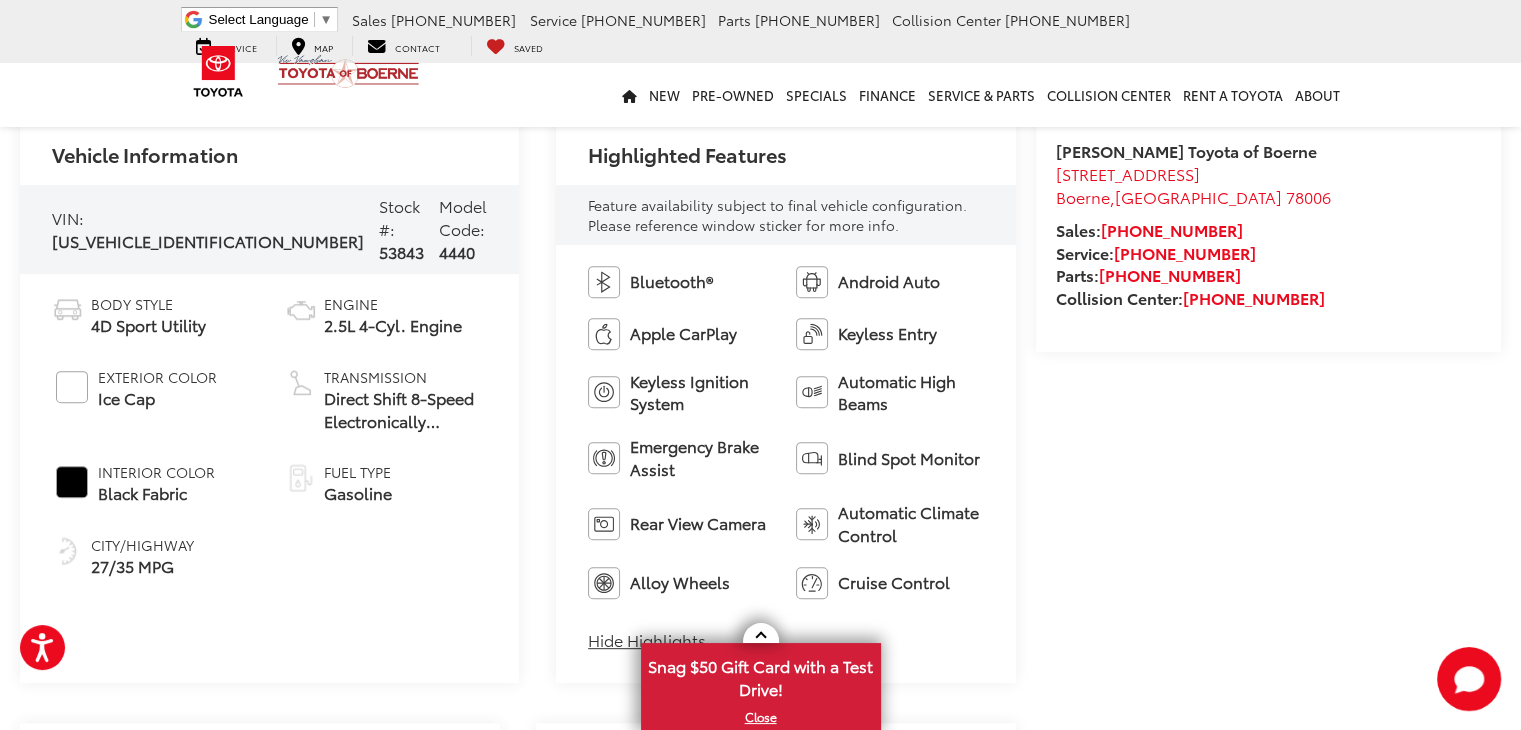 scroll, scrollTop: 0, scrollLeft: 0, axis: both 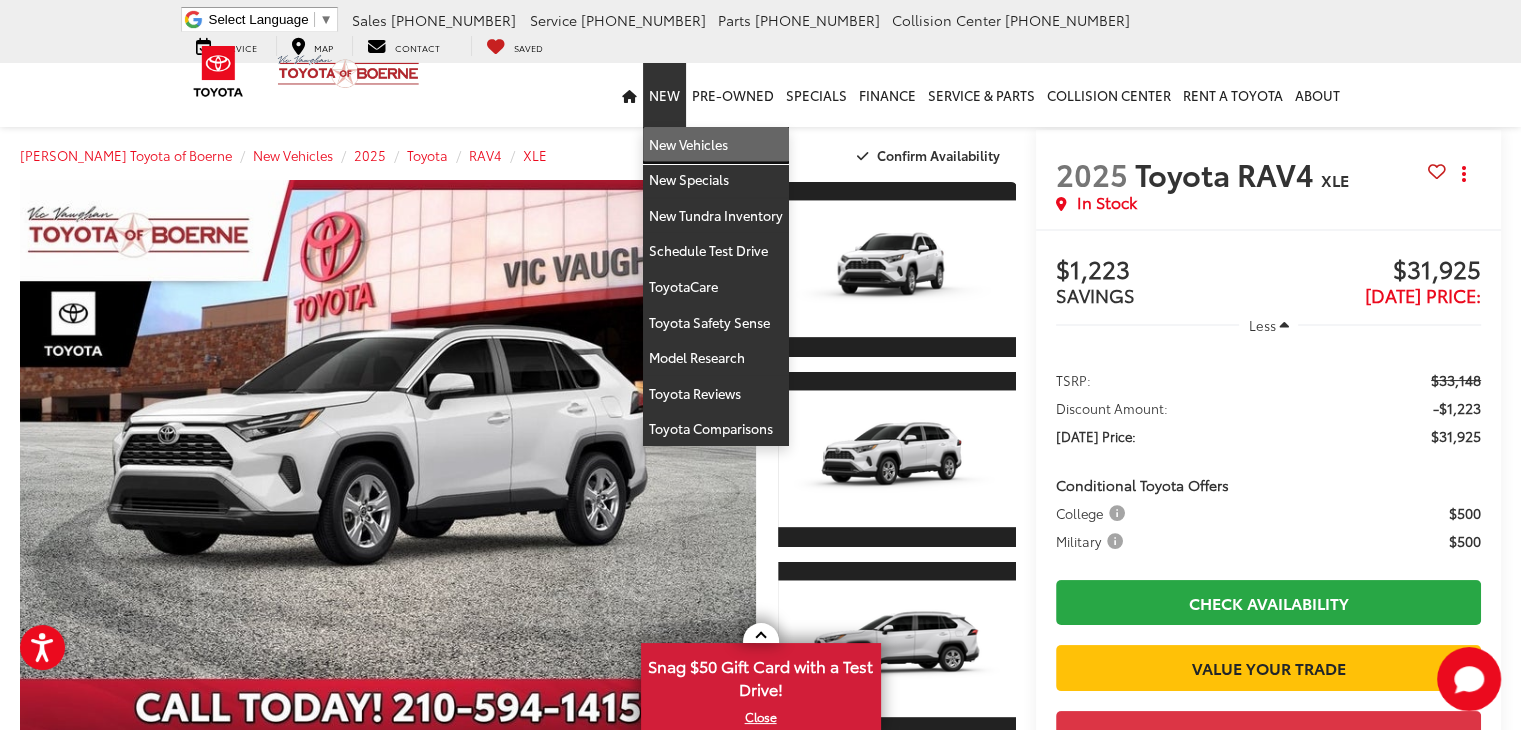 click on "New Vehicles" at bounding box center (716, 145) 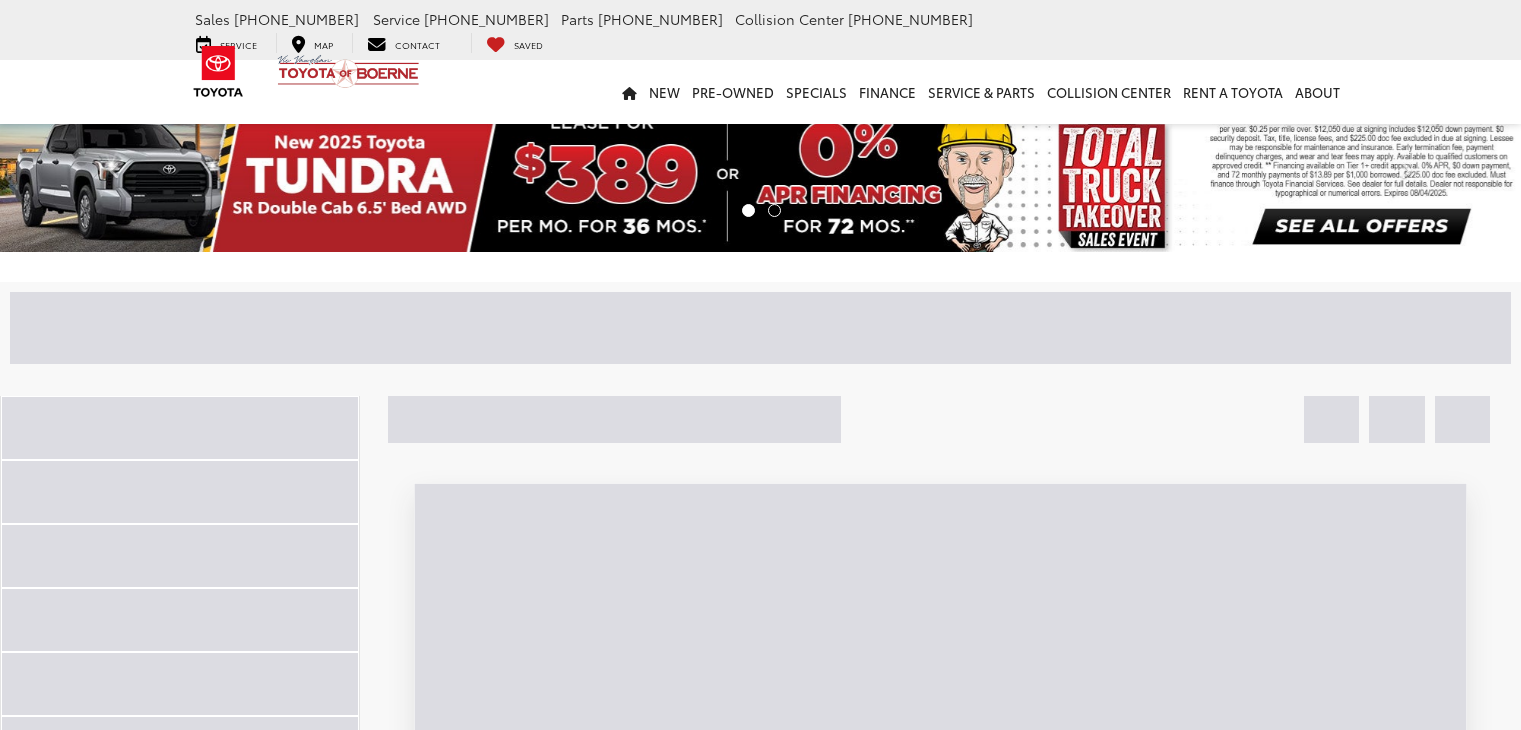 scroll, scrollTop: 0, scrollLeft: 0, axis: both 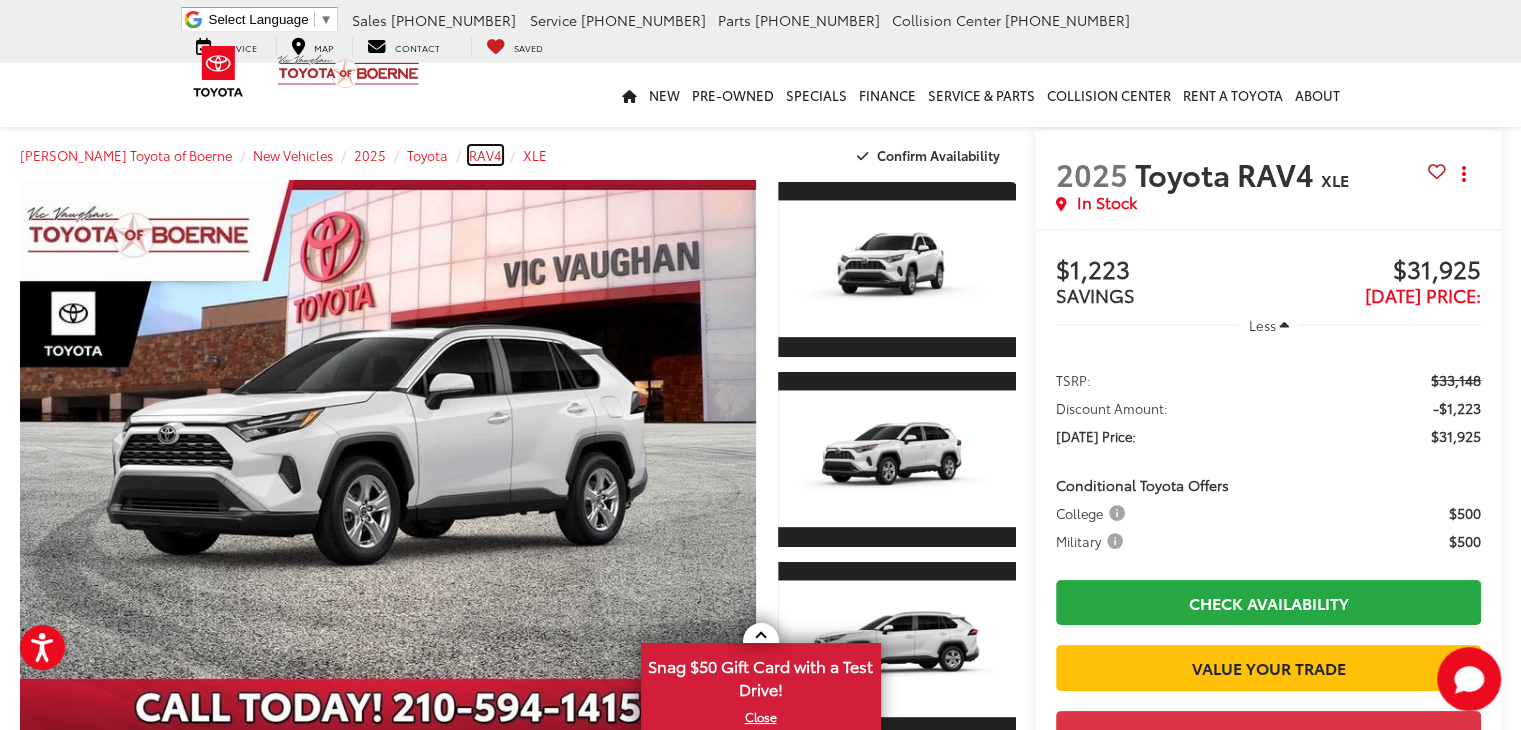 click on "RAV4" at bounding box center [485, 155] 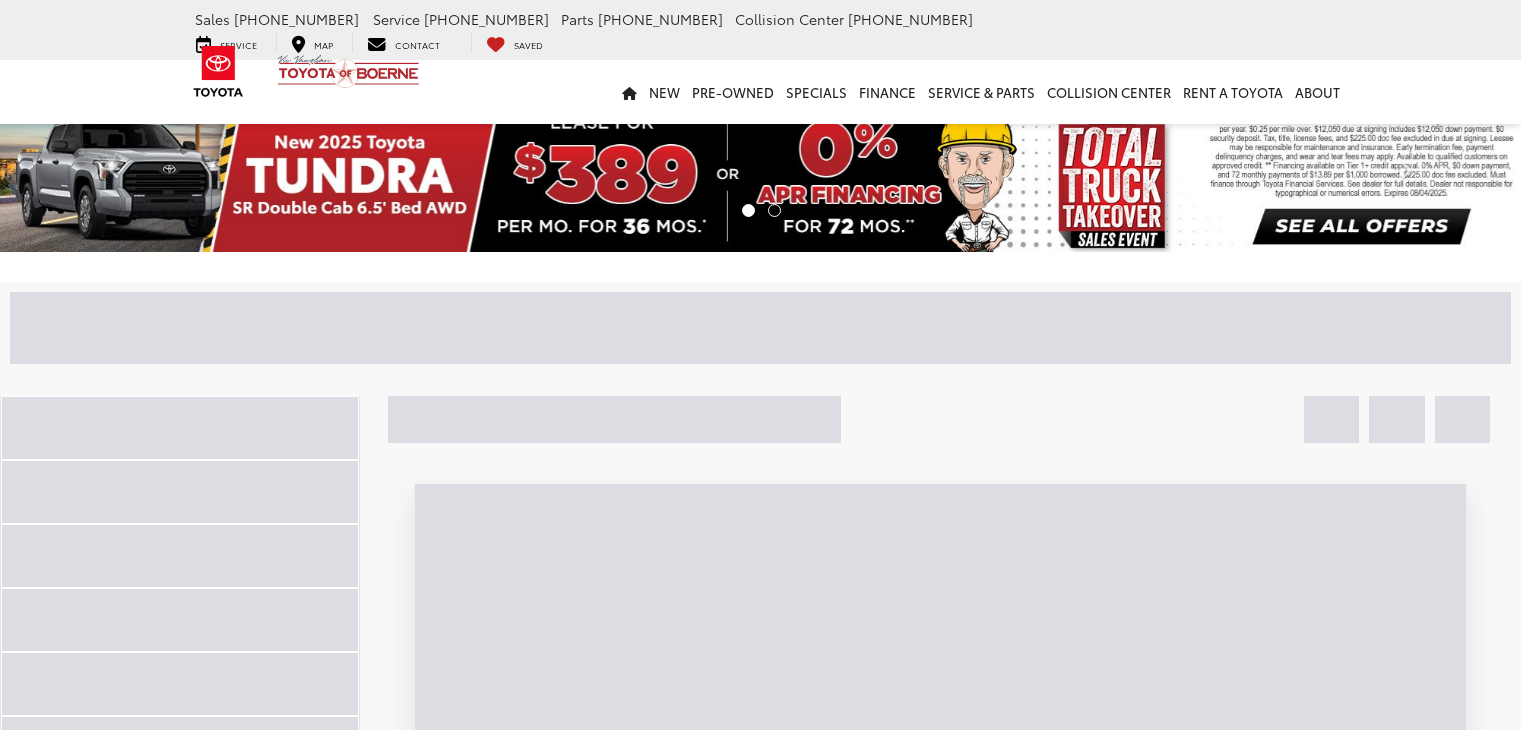 scroll, scrollTop: 0, scrollLeft: 0, axis: both 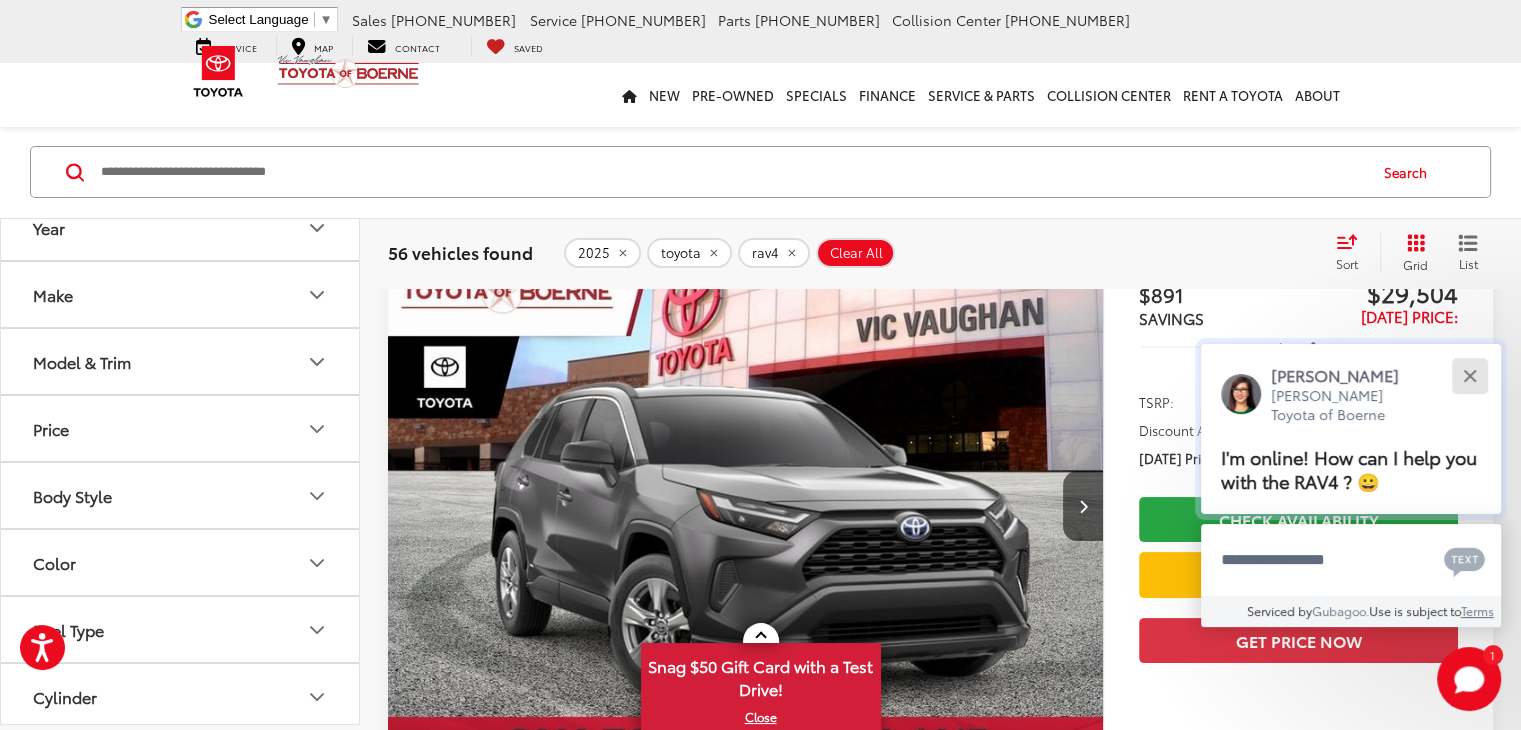 click at bounding box center (1469, 375) 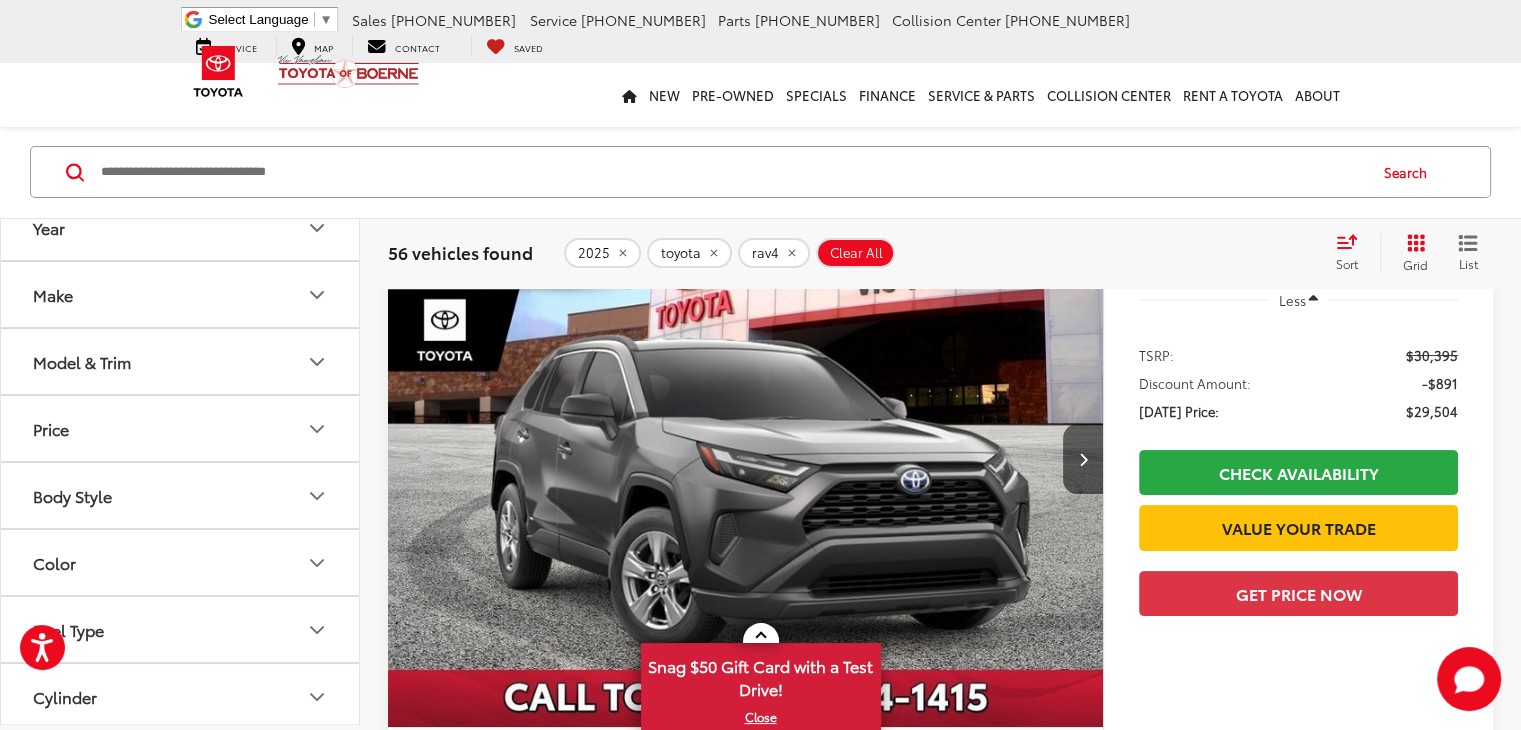 scroll, scrollTop: 271, scrollLeft: 0, axis: vertical 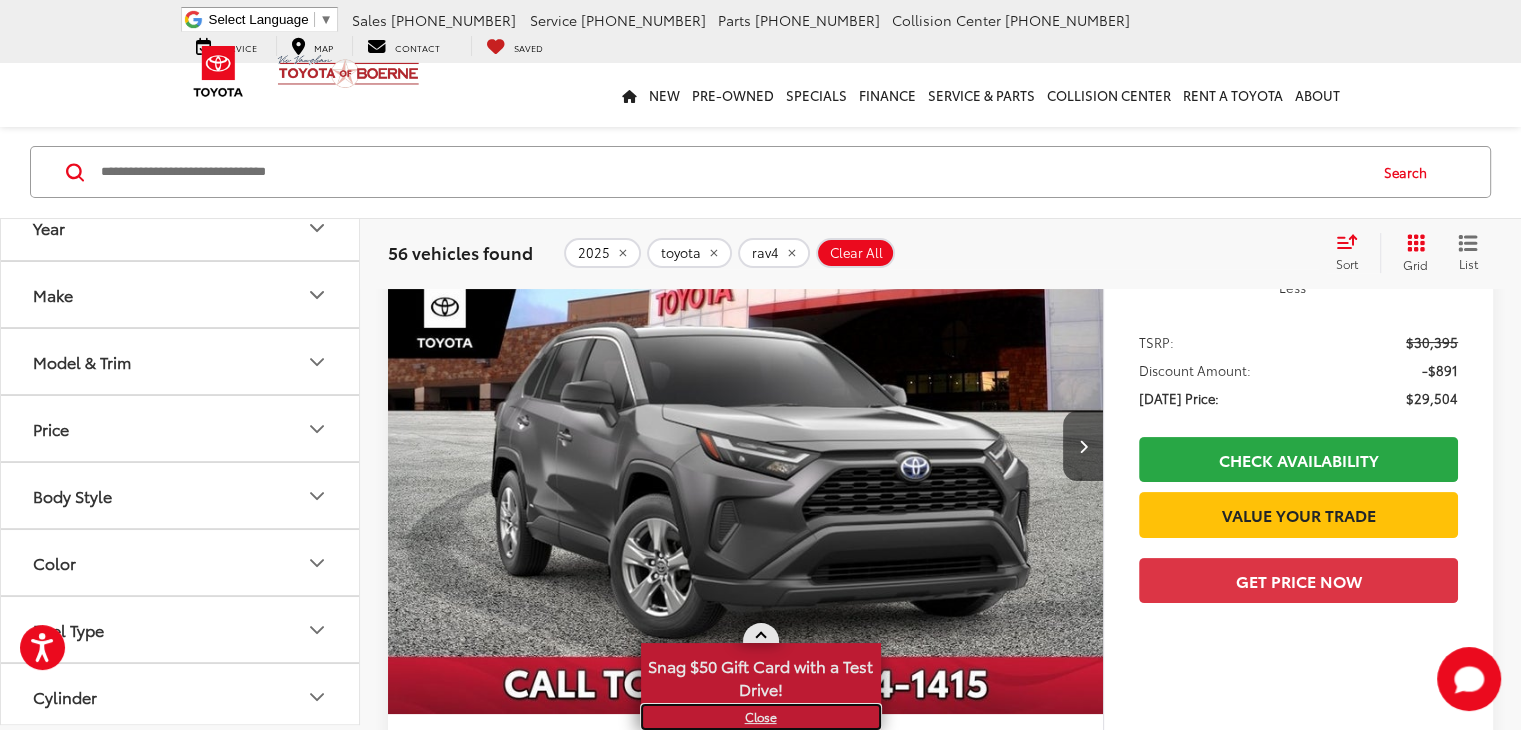 click on "X" at bounding box center (761, 717) 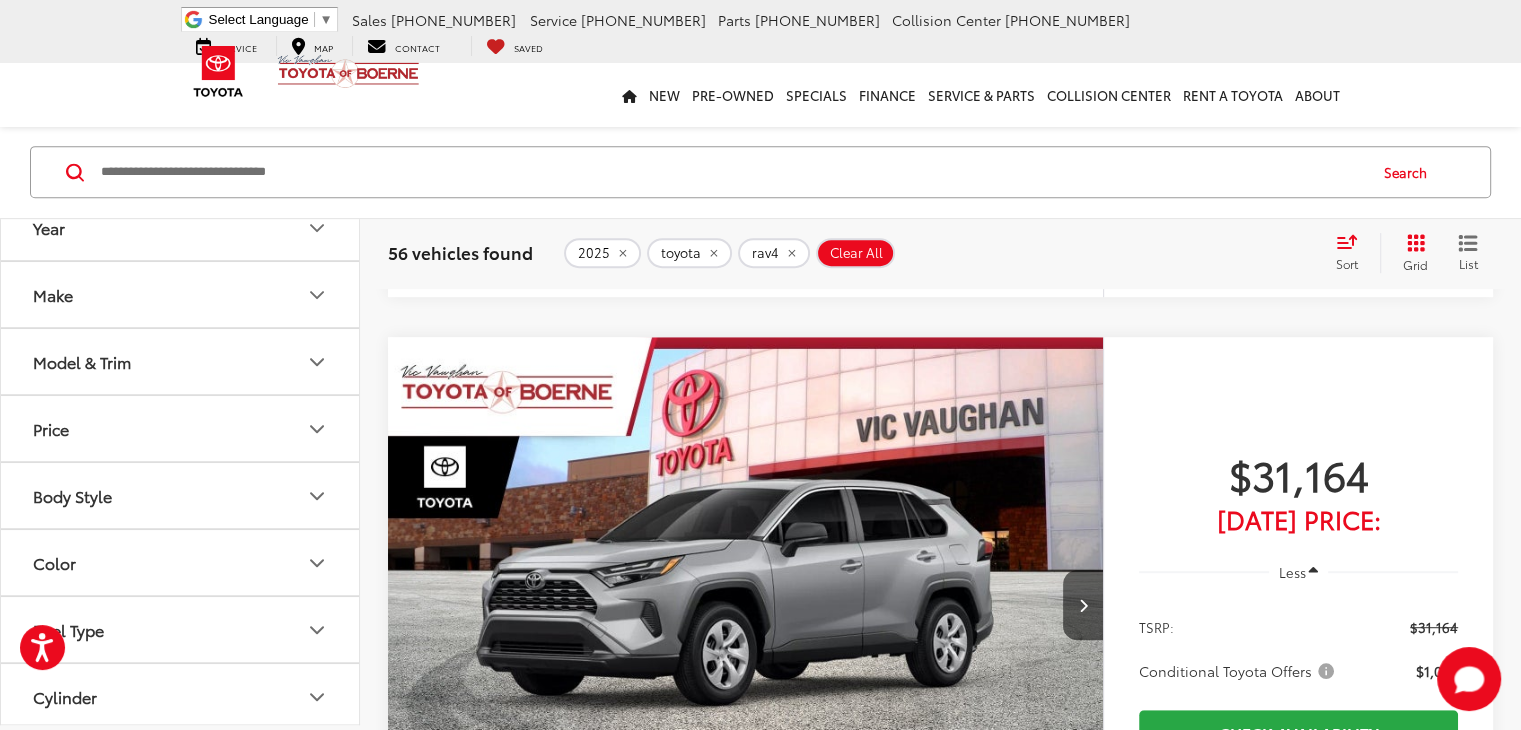 scroll, scrollTop: 998, scrollLeft: 0, axis: vertical 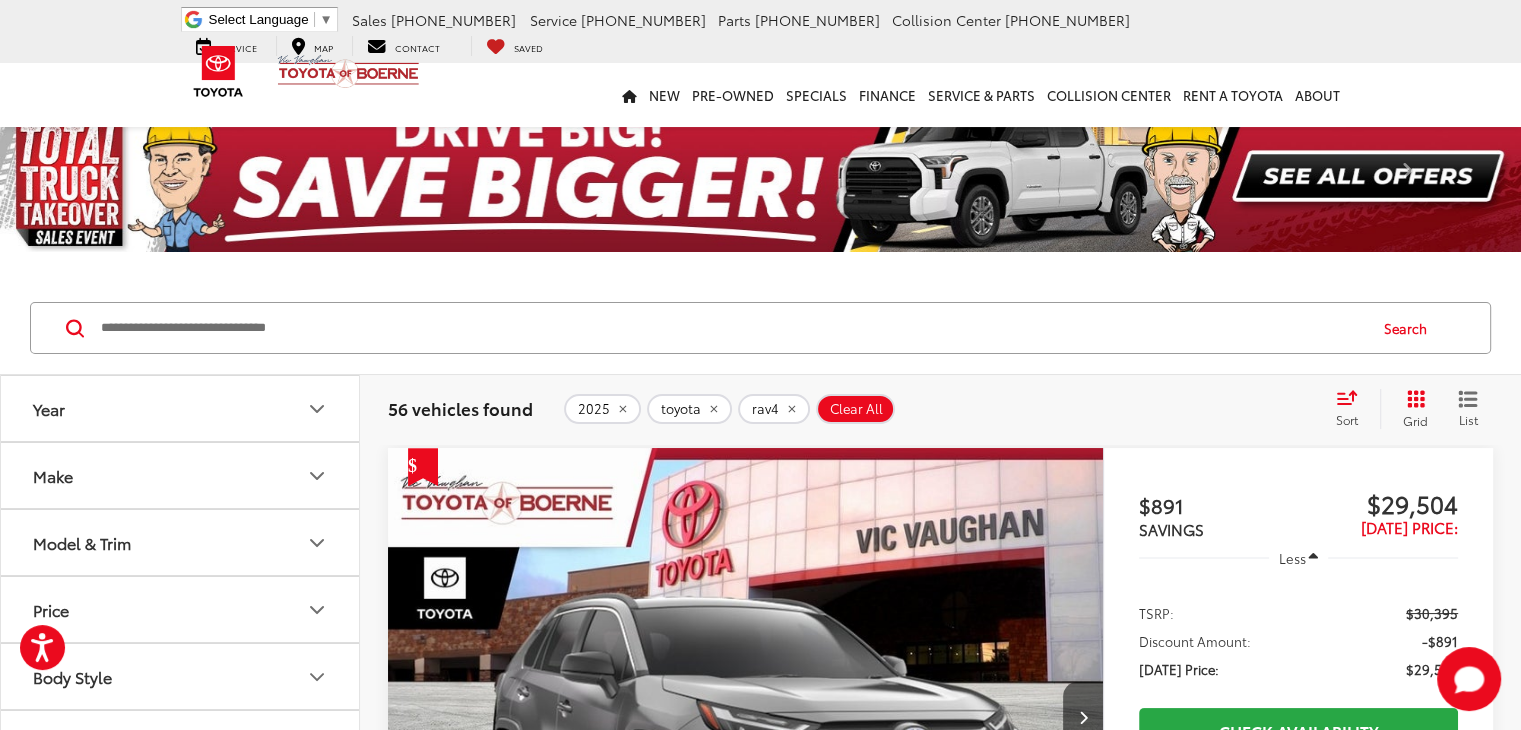 click 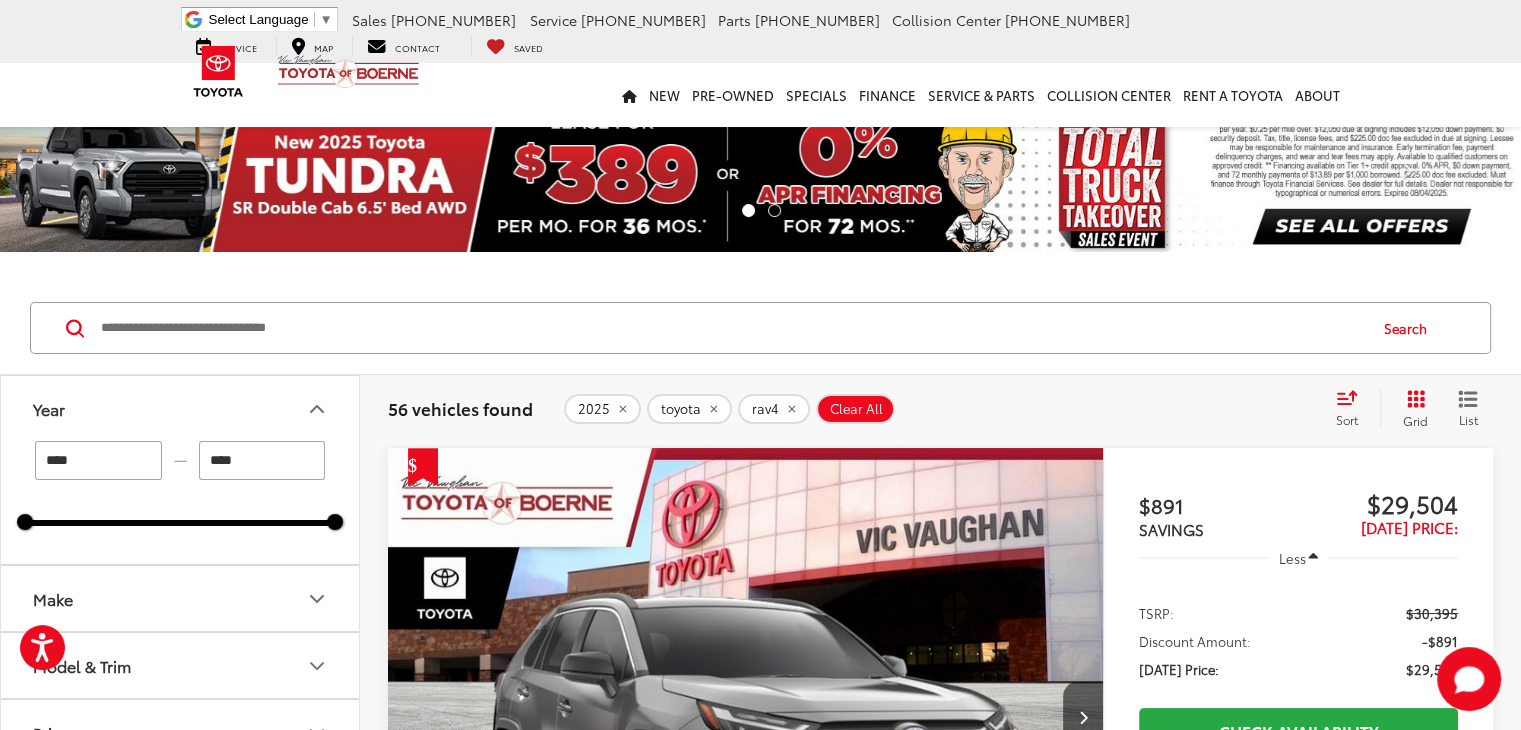 click 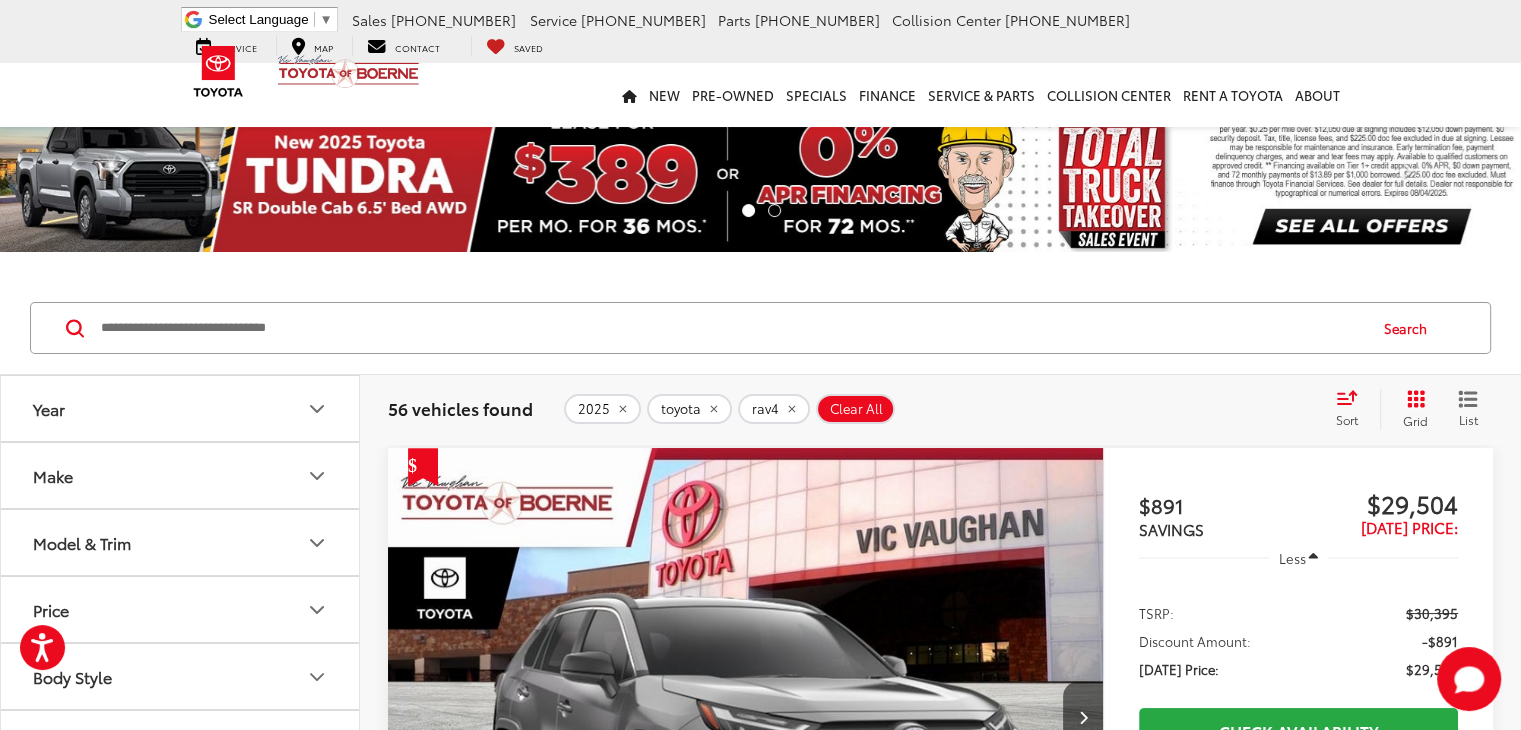 click 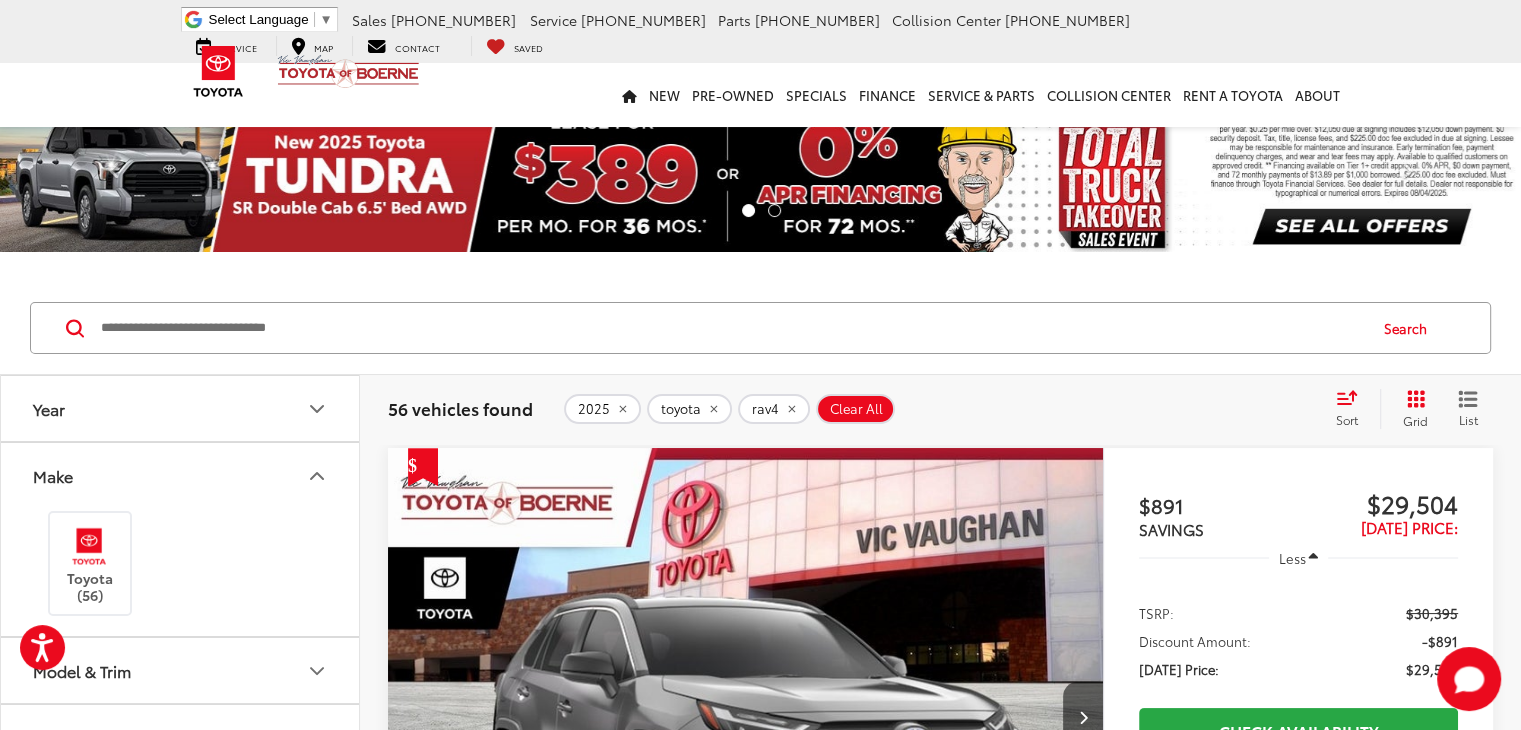 click 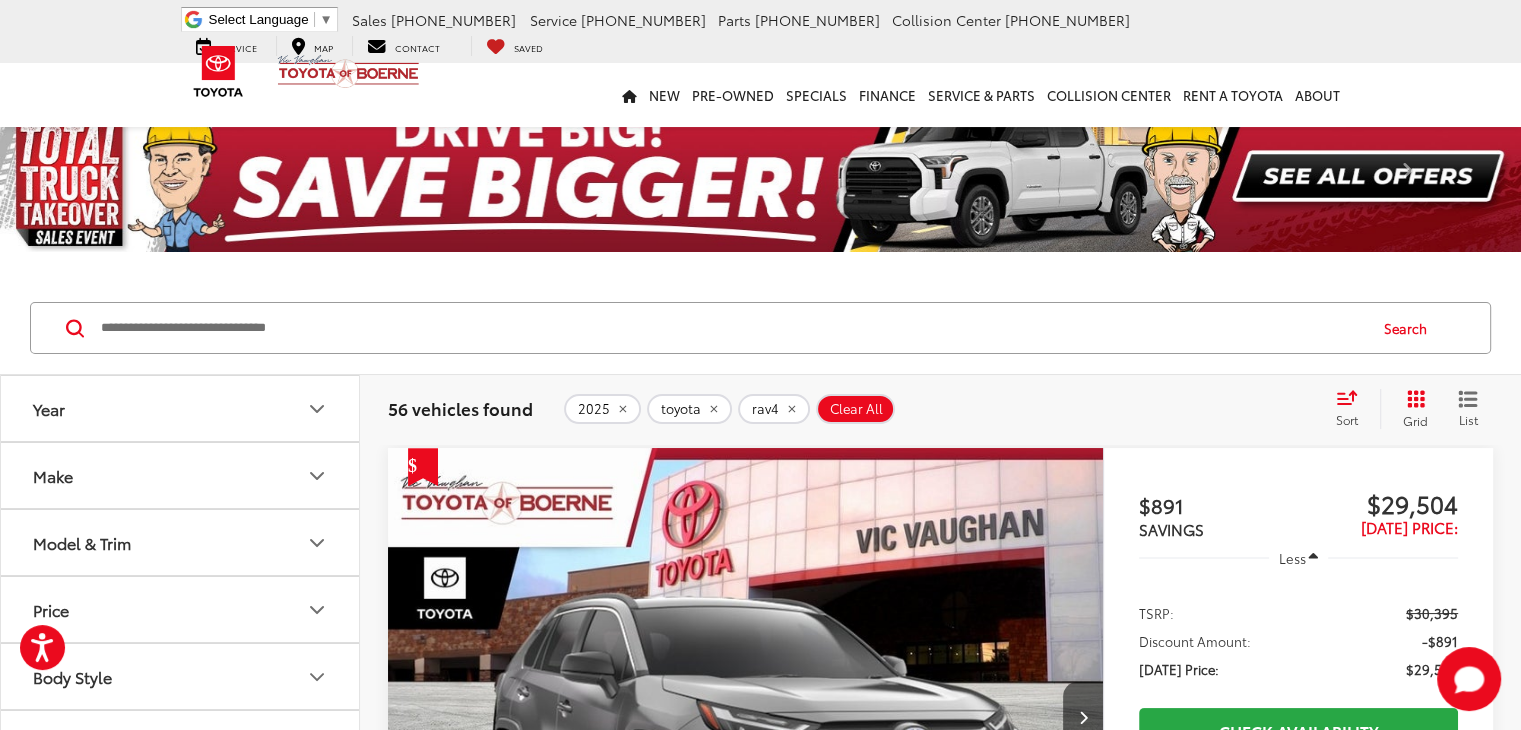 click 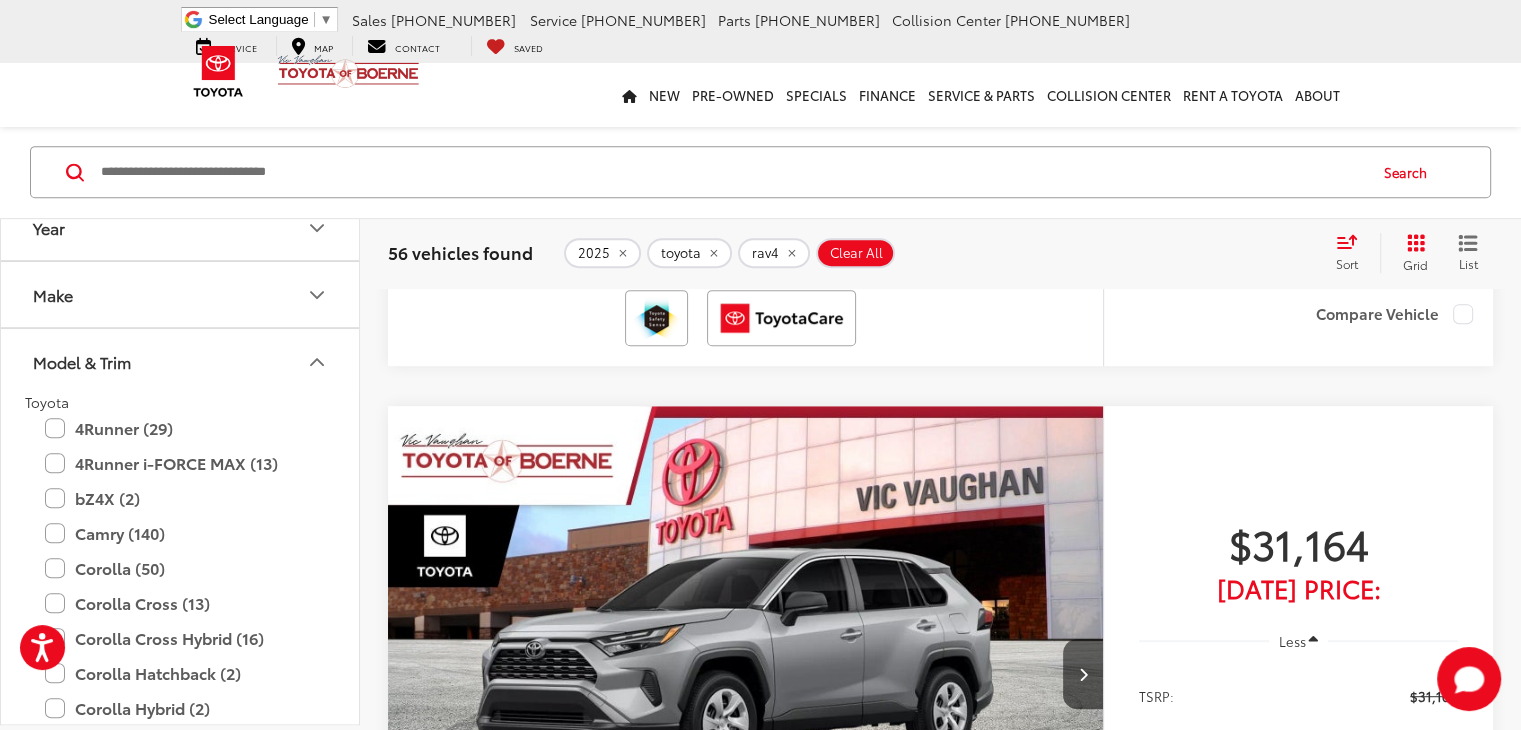 scroll, scrollTop: 928, scrollLeft: 0, axis: vertical 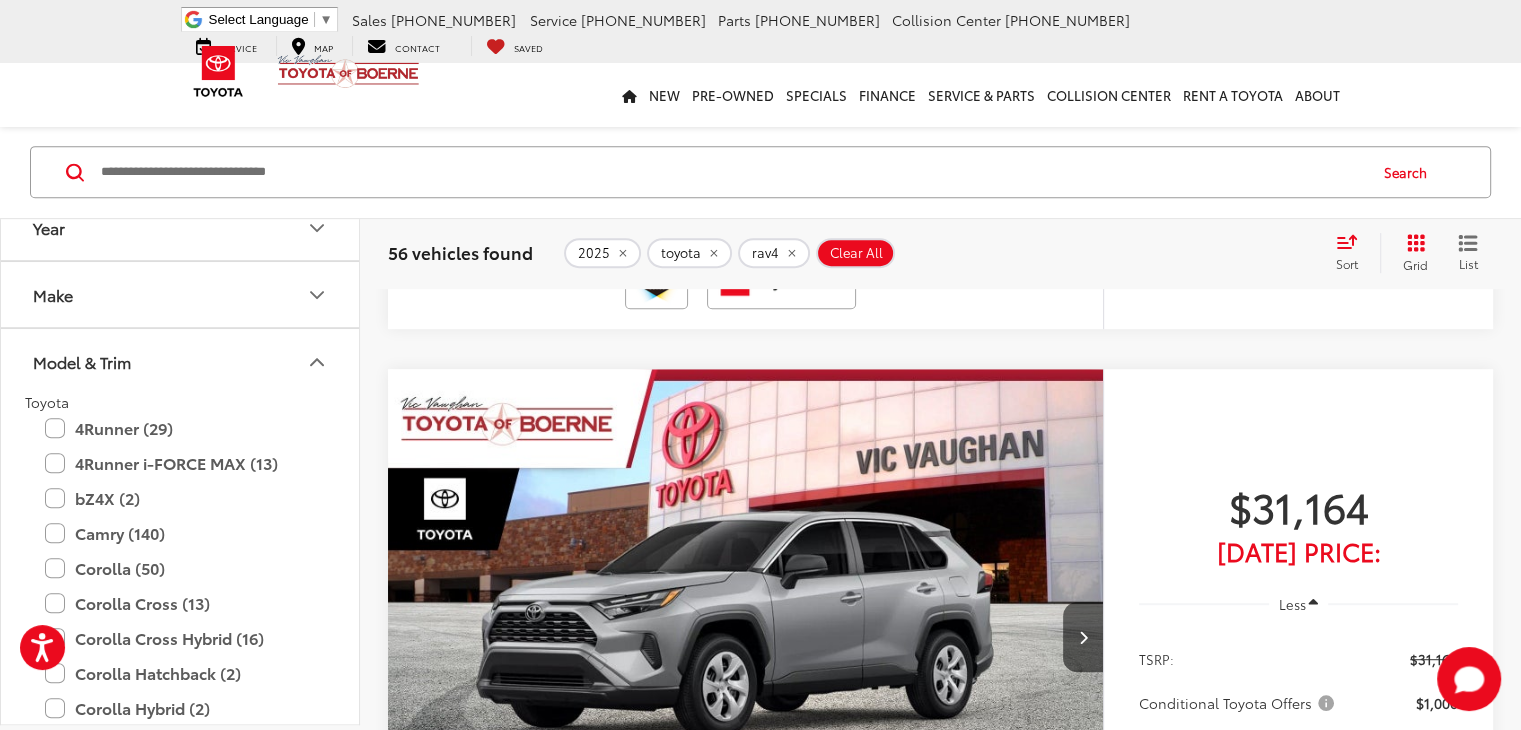 click at bounding box center [732, 172] 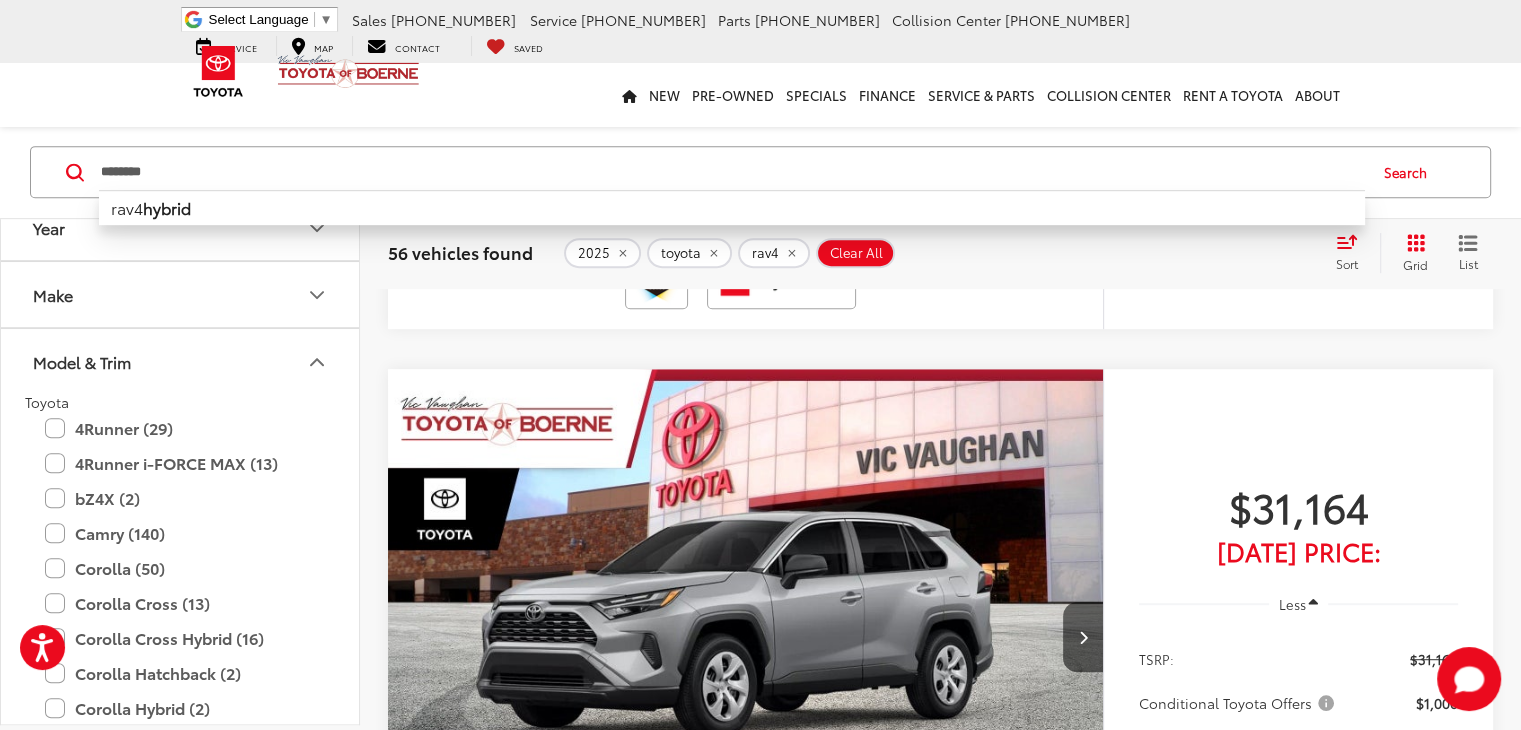 type on "********" 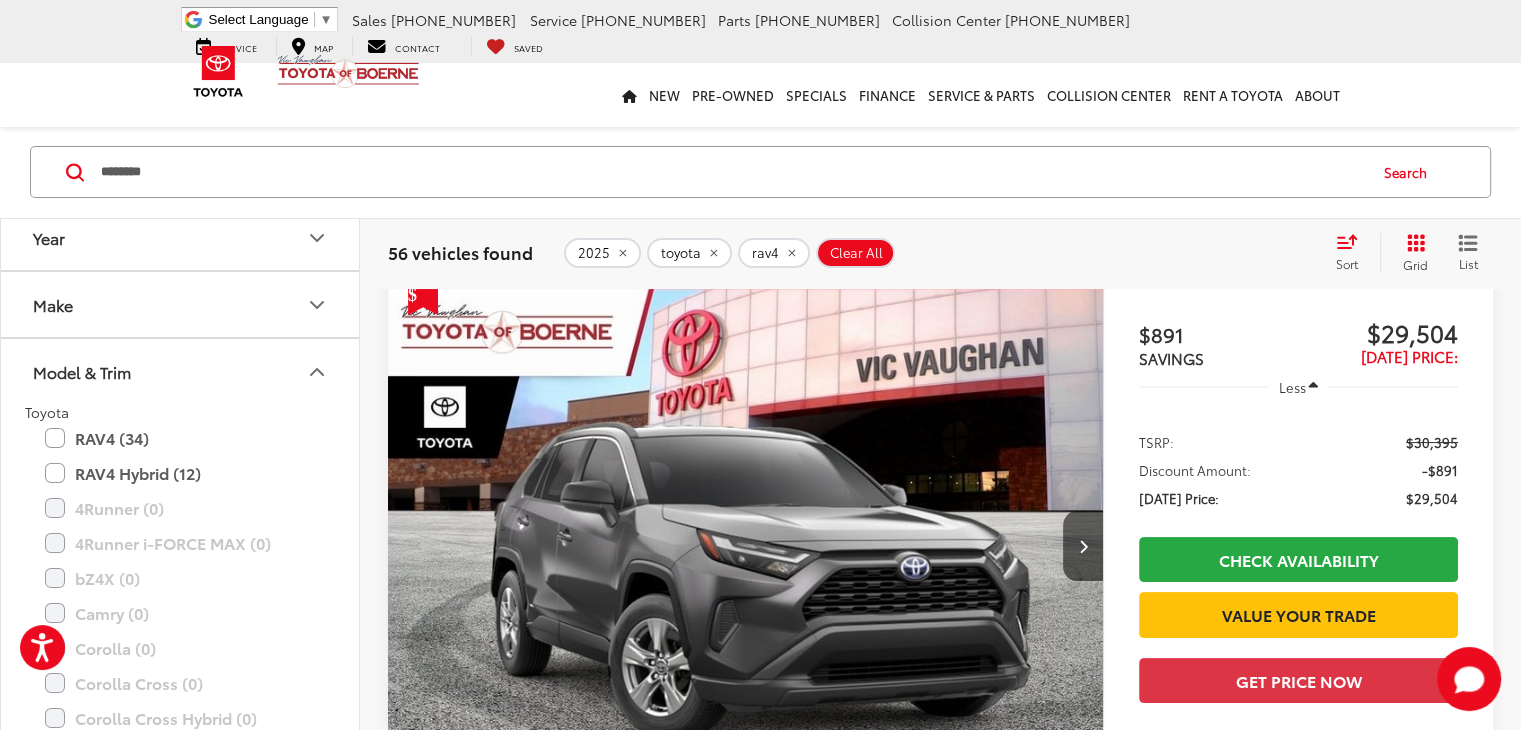 scroll, scrollTop: 156, scrollLeft: 0, axis: vertical 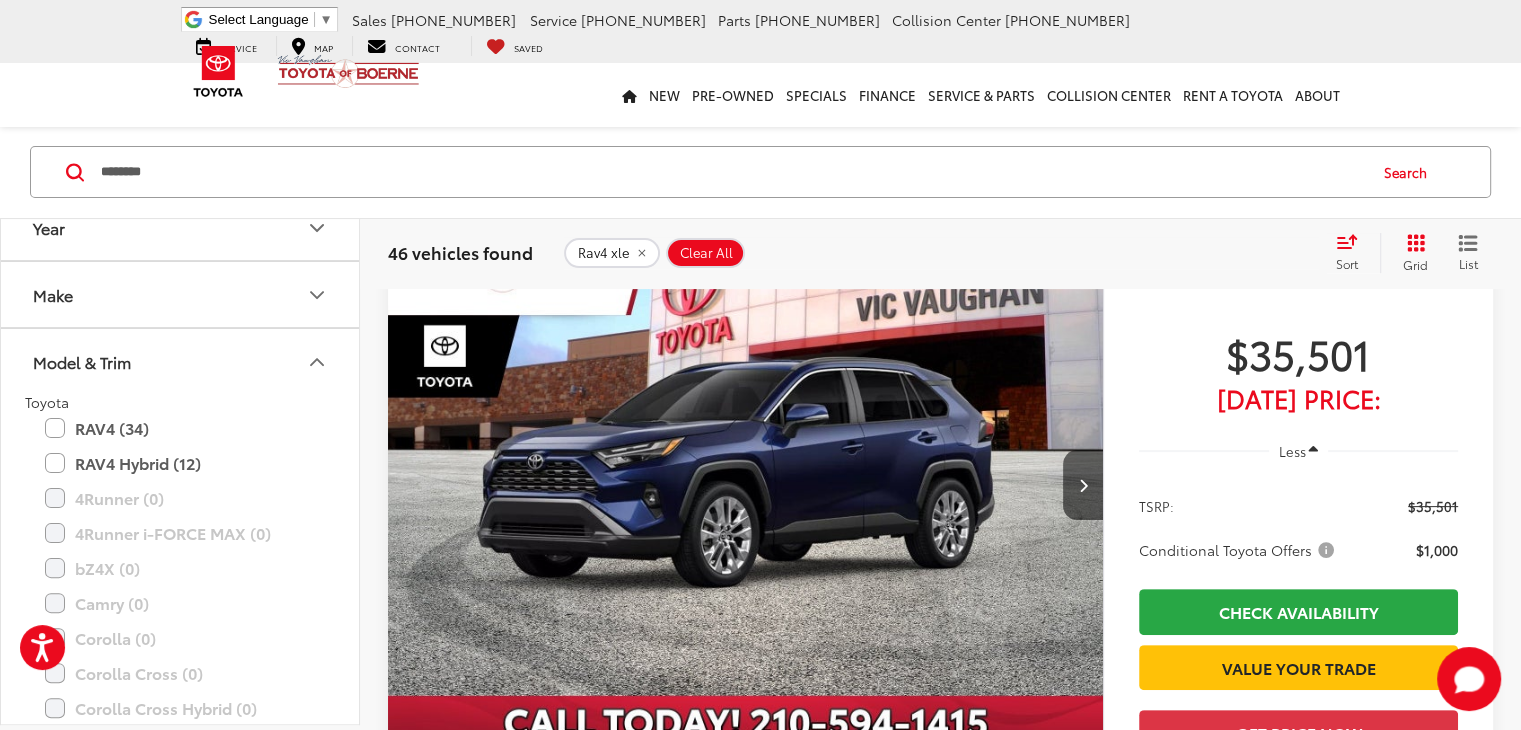 click on "Check Availability" at bounding box center [1298, 1412] 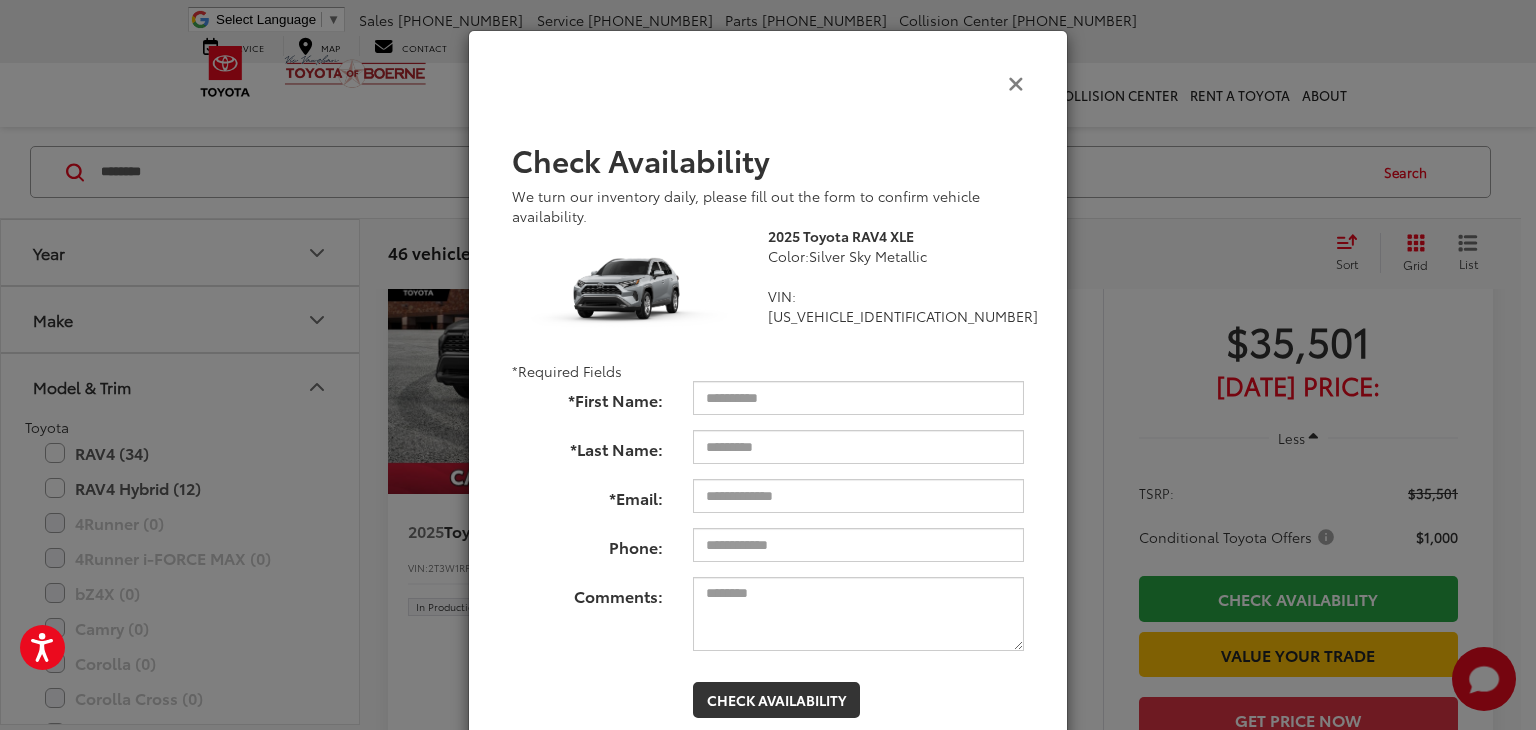 click at bounding box center [1016, 82] 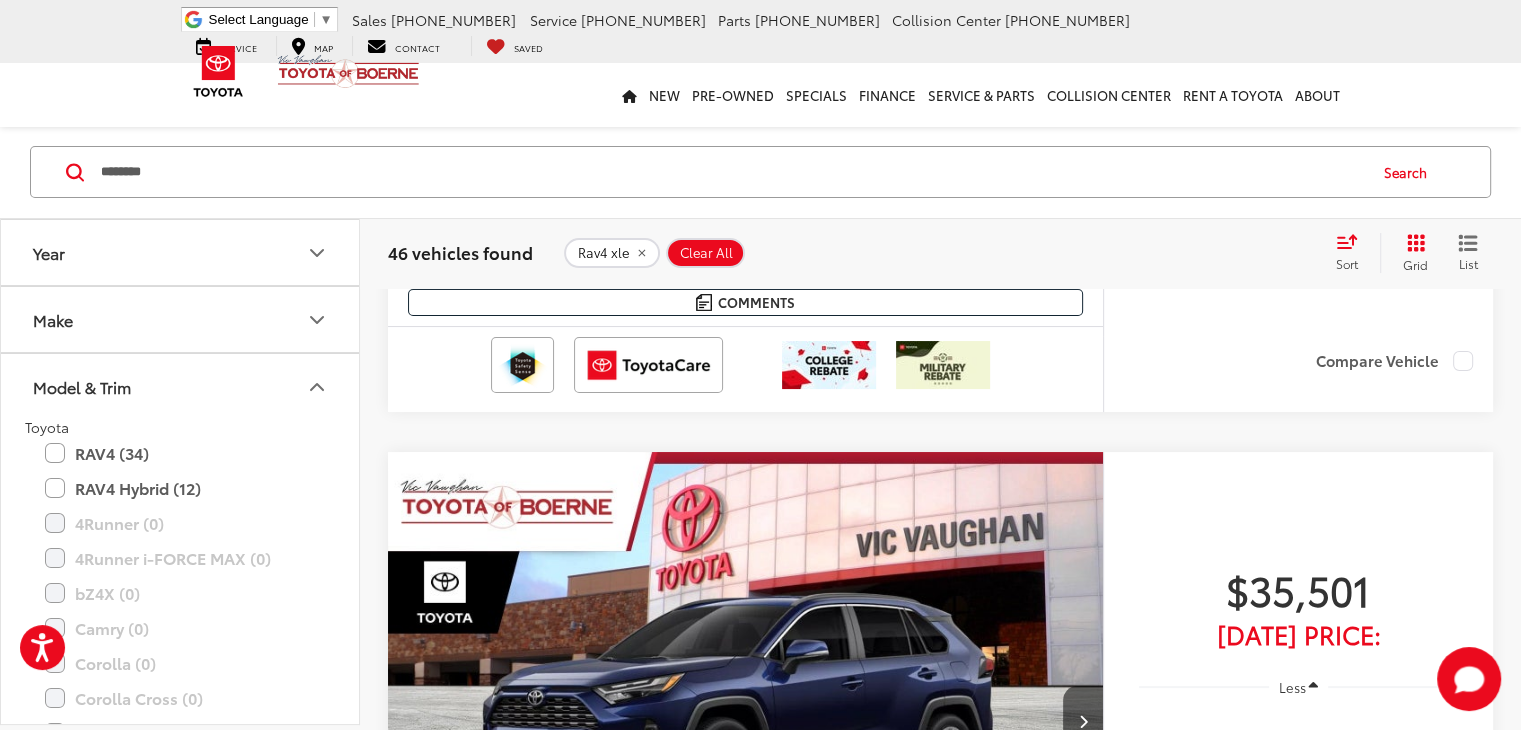 scroll, scrollTop: 7798, scrollLeft: 0, axis: vertical 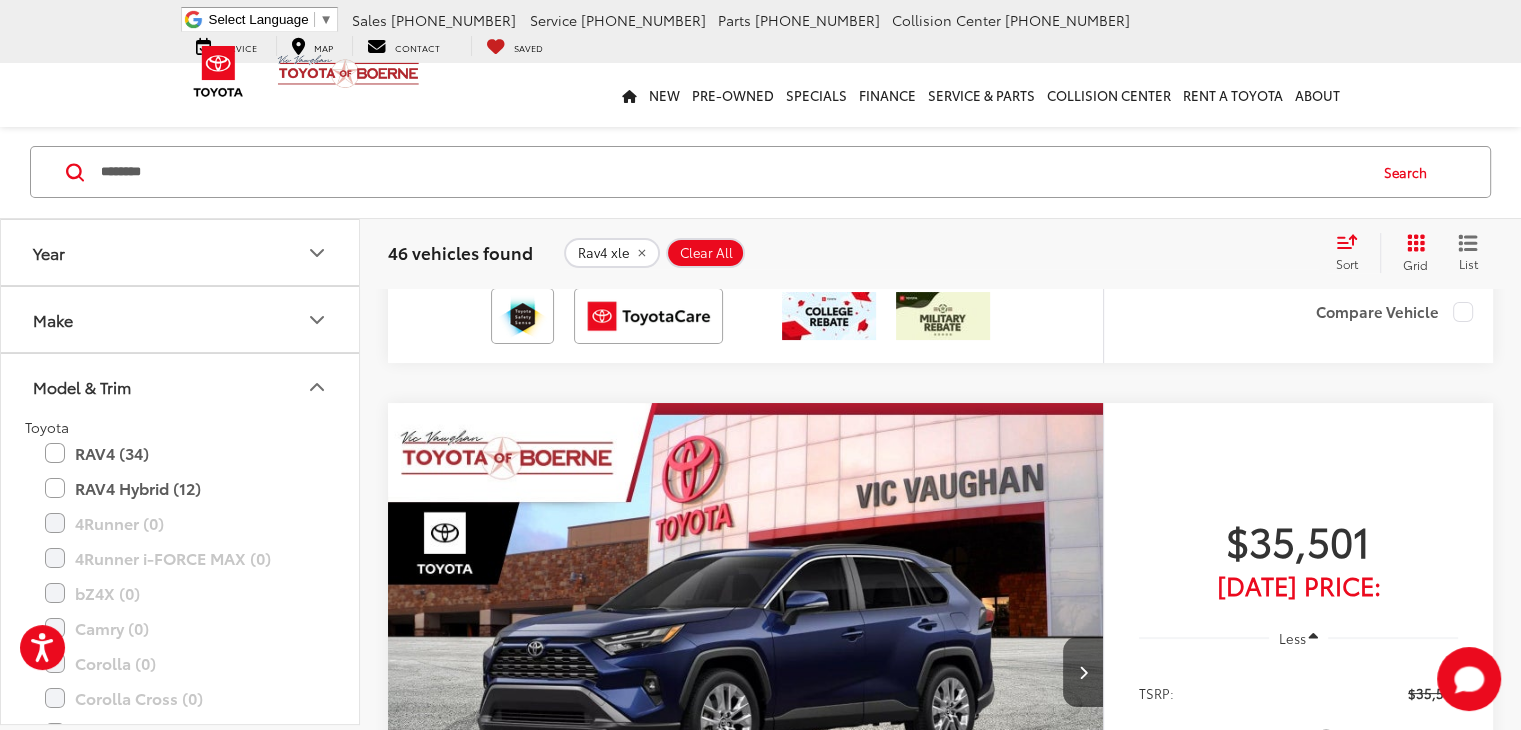 click at bounding box center (1083, 1473) 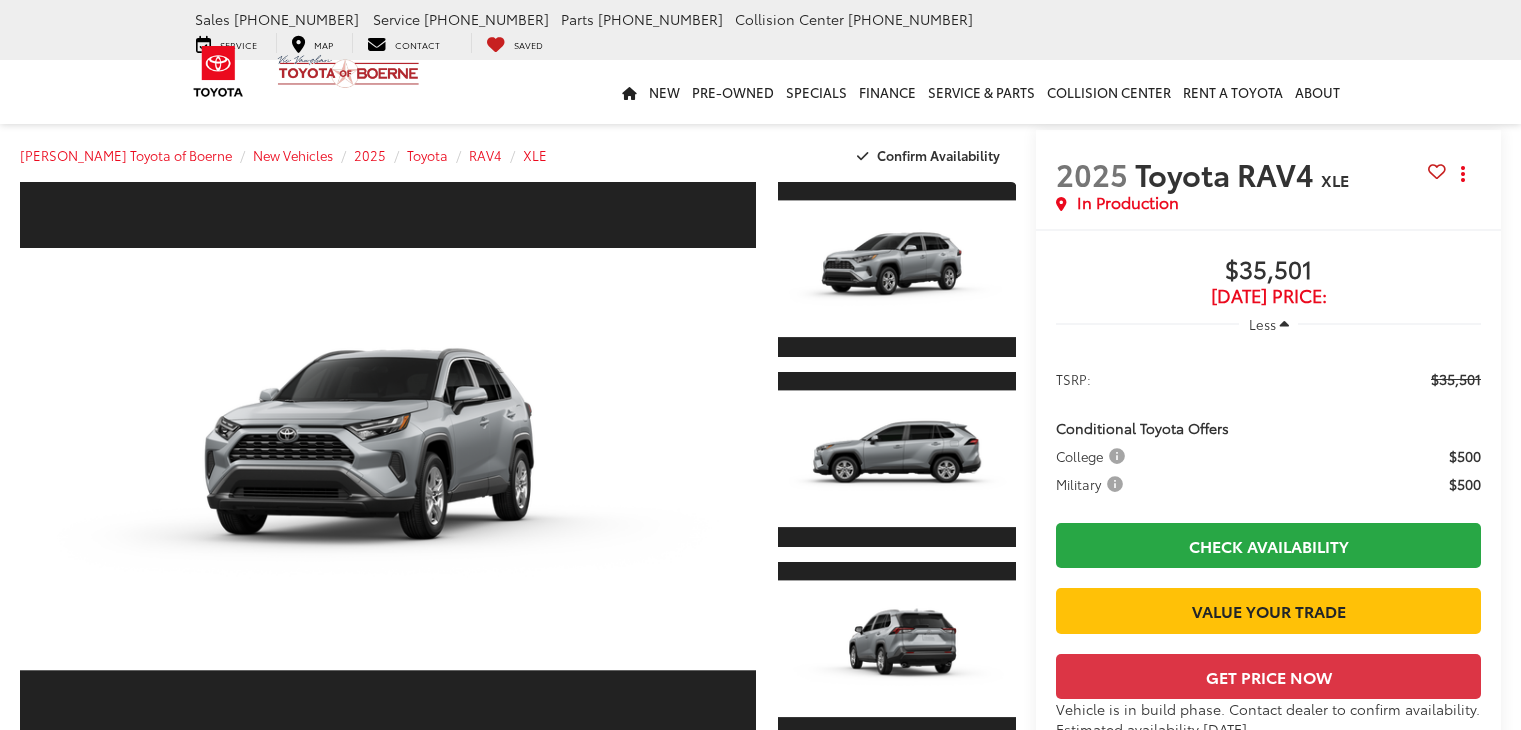 scroll, scrollTop: 0, scrollLeft: 0, axis: both 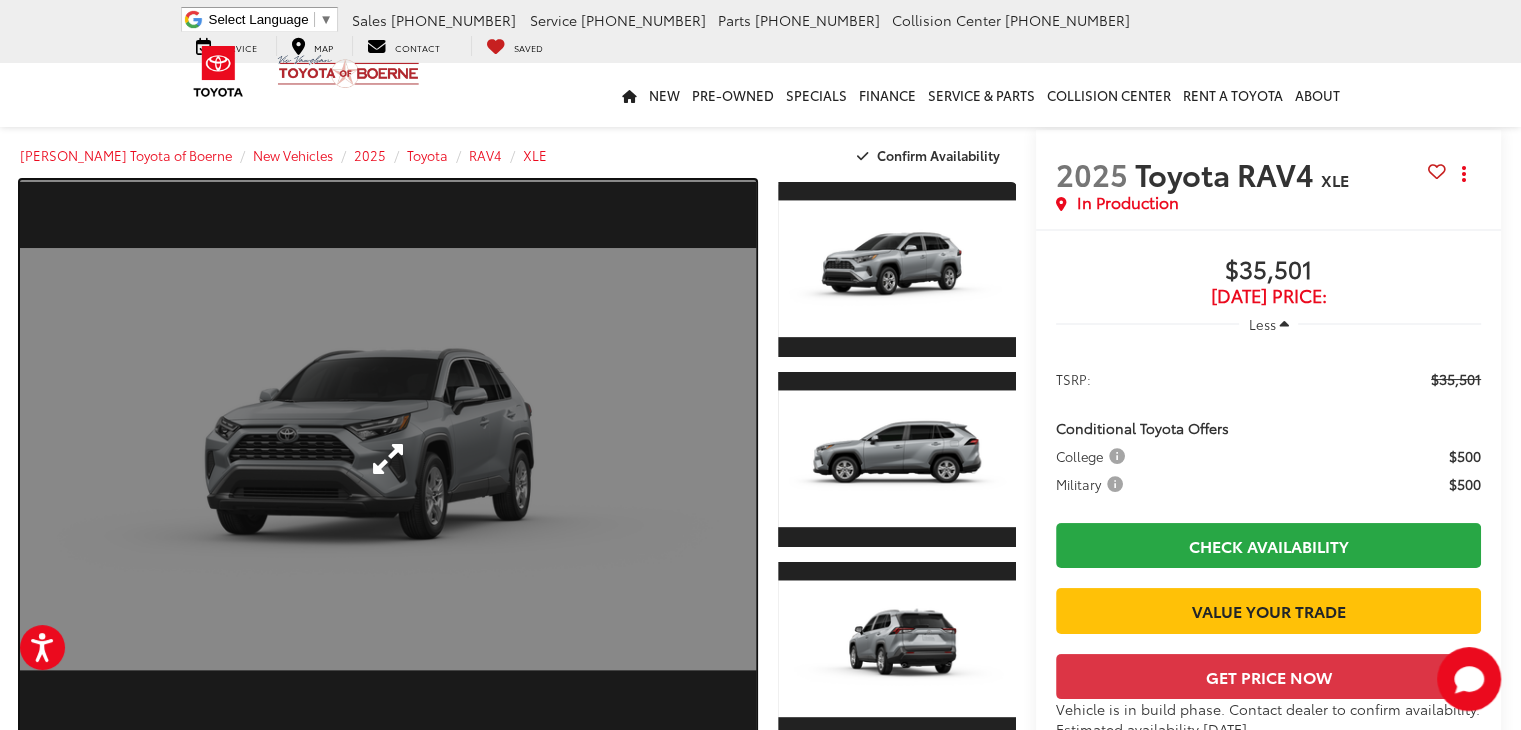 click at bounding box center (388, 459) 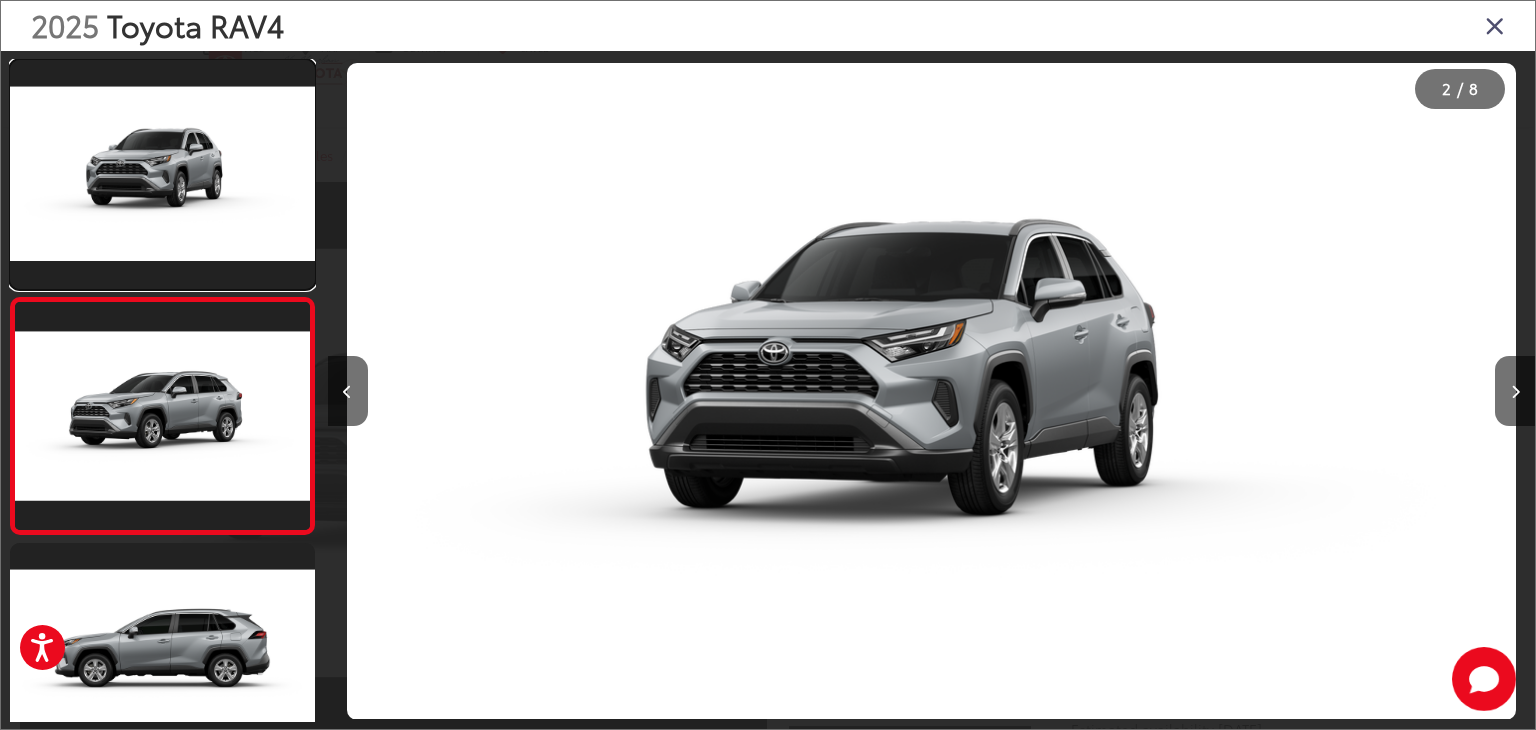 scroll, scrollTop: 0, scrollLeft: 104, axis: horizontal 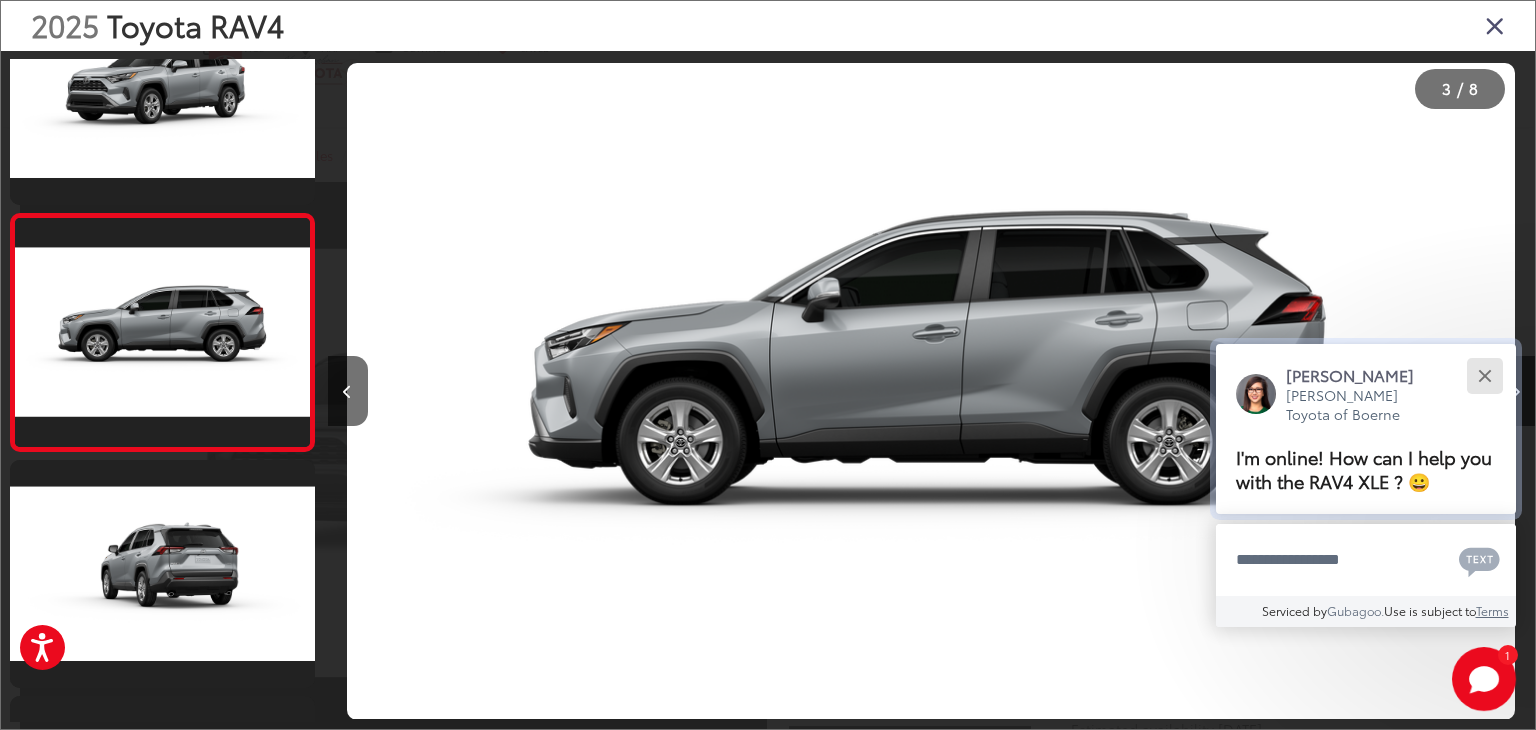 click at bounding box center (1484, 375) 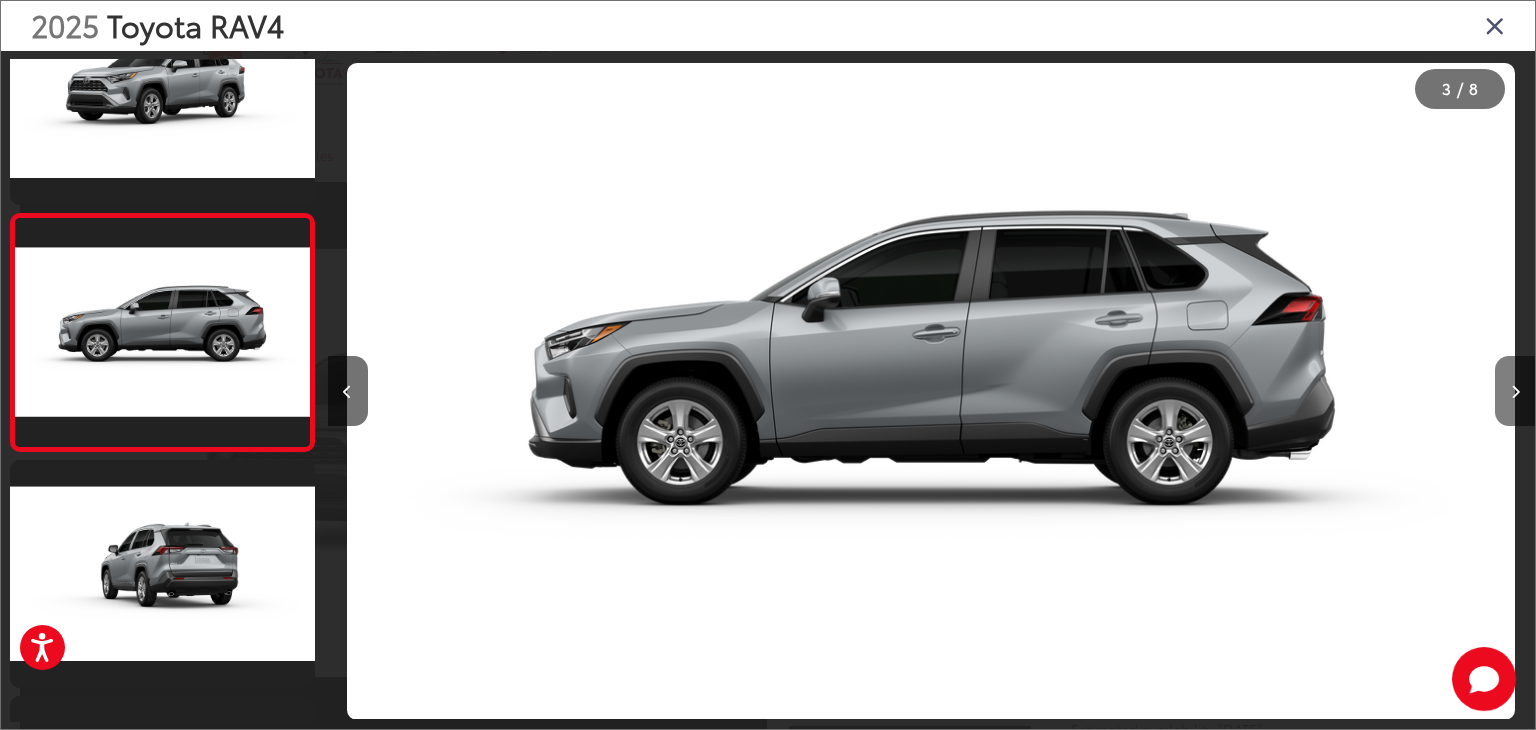 click at bounding box center (1515, 391) 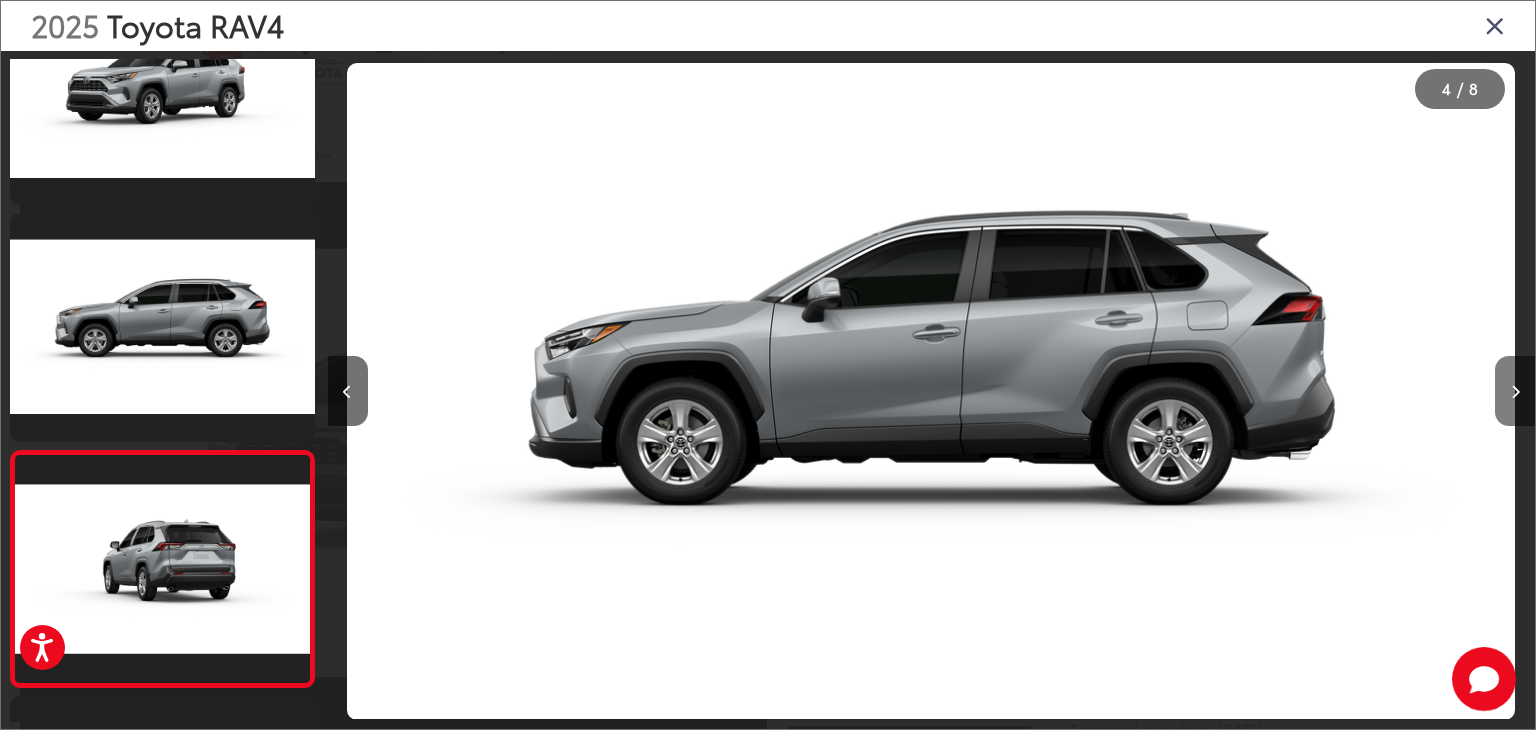 scroll, scrollTop: 0, scrollLeft: 2741, axis: horizontal 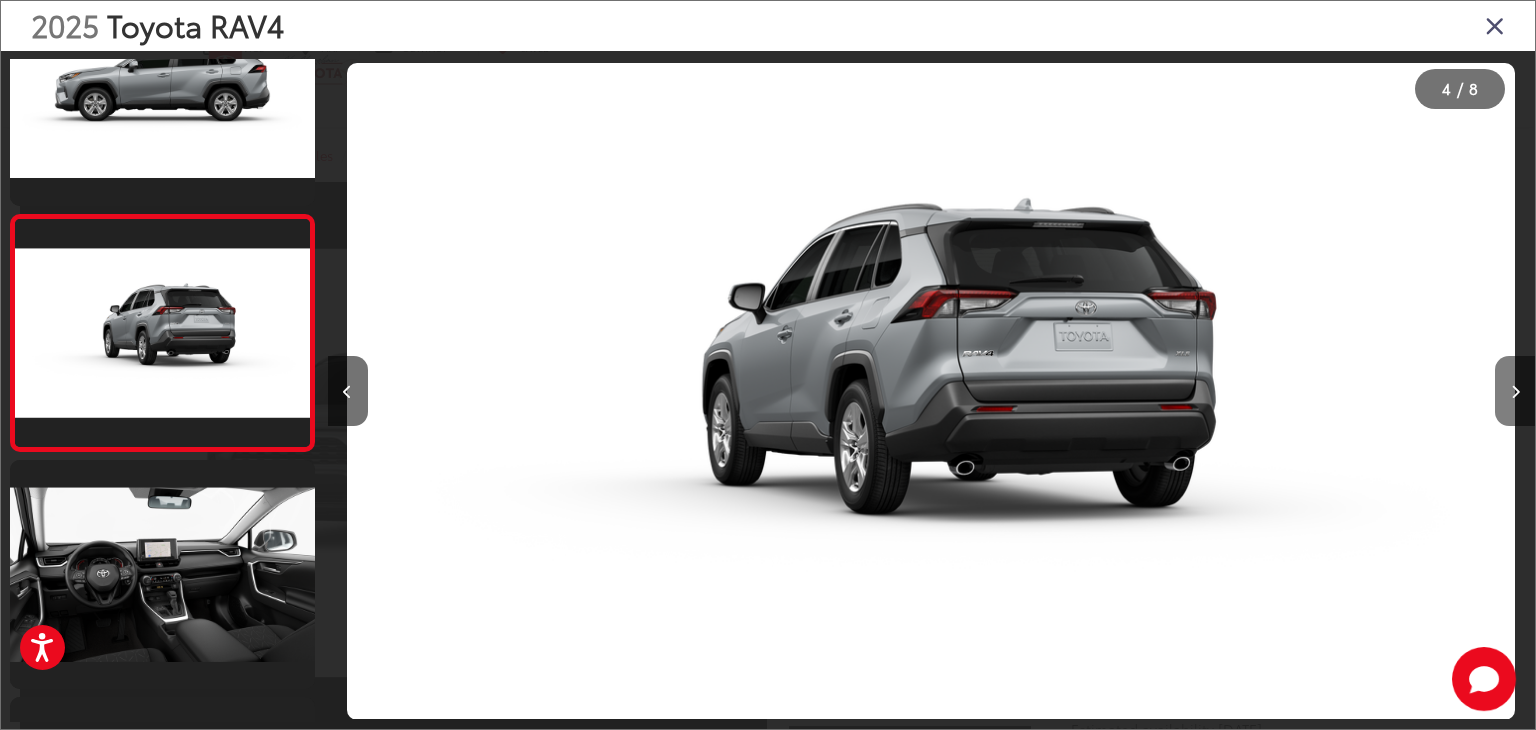 click at bounding box center [1515, 391] 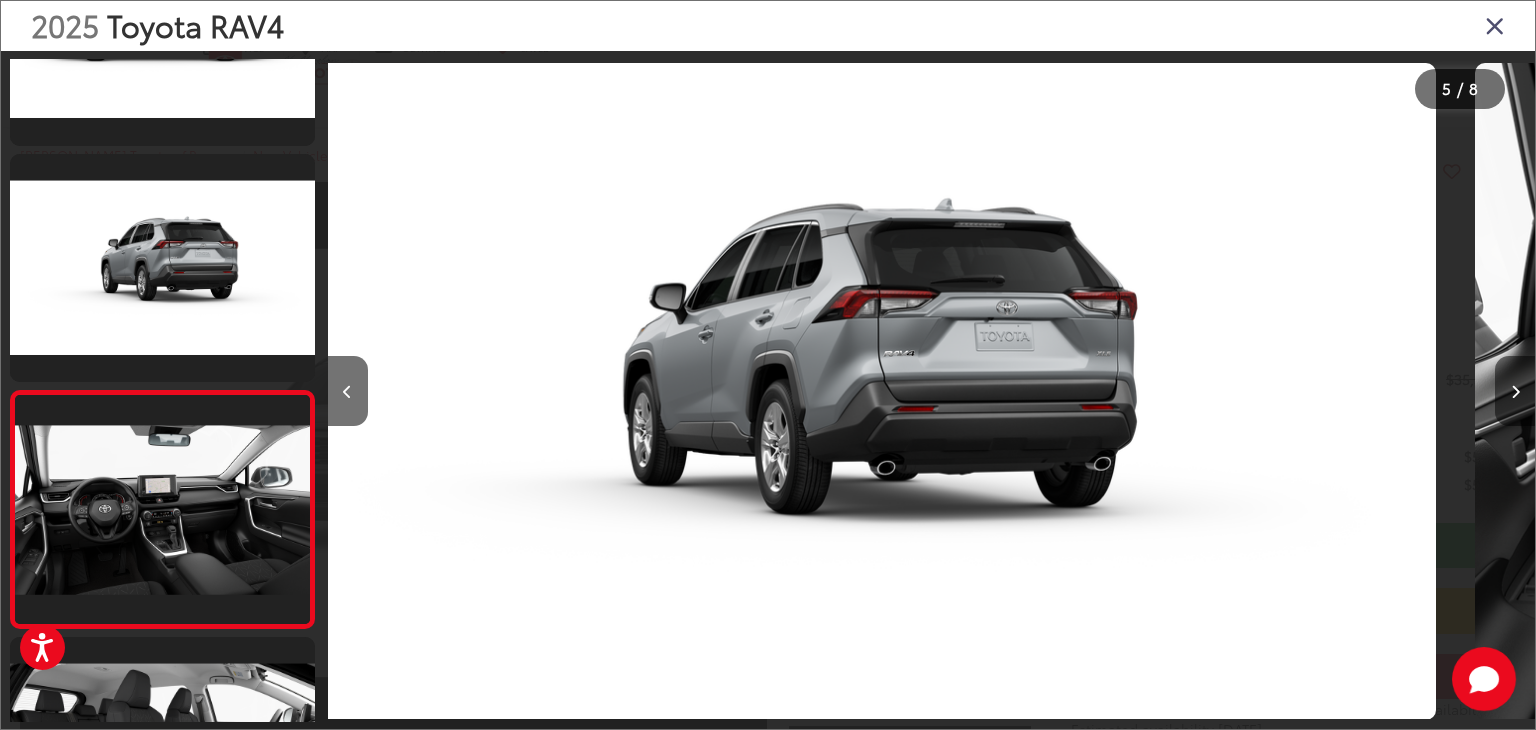 scroll, scrollTop: 764, scrollLeft: 0, axis: vertical 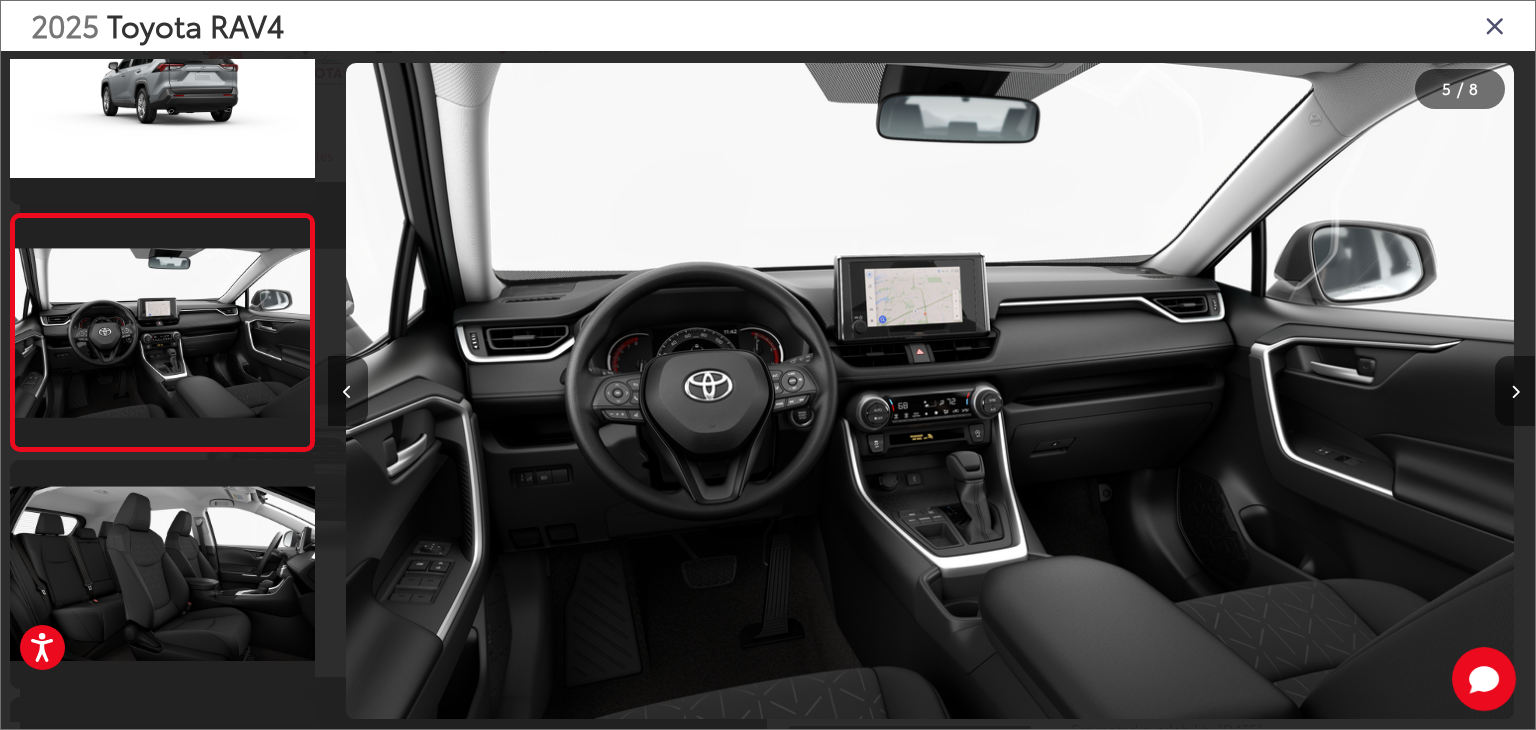 click at bounding box center [1515, 391] 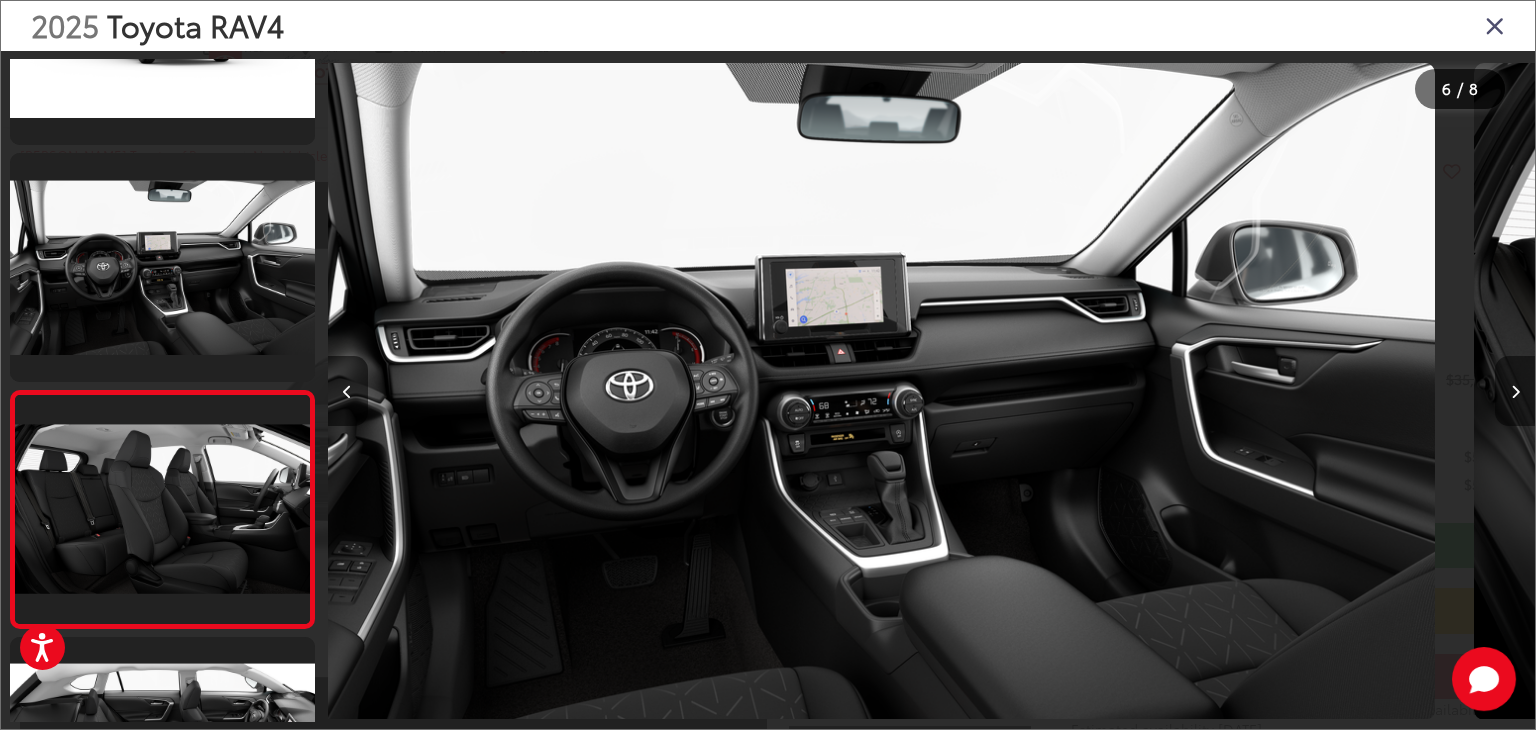 scroll, scrollTop: 965, scrollLeft: 0, axis: vertical 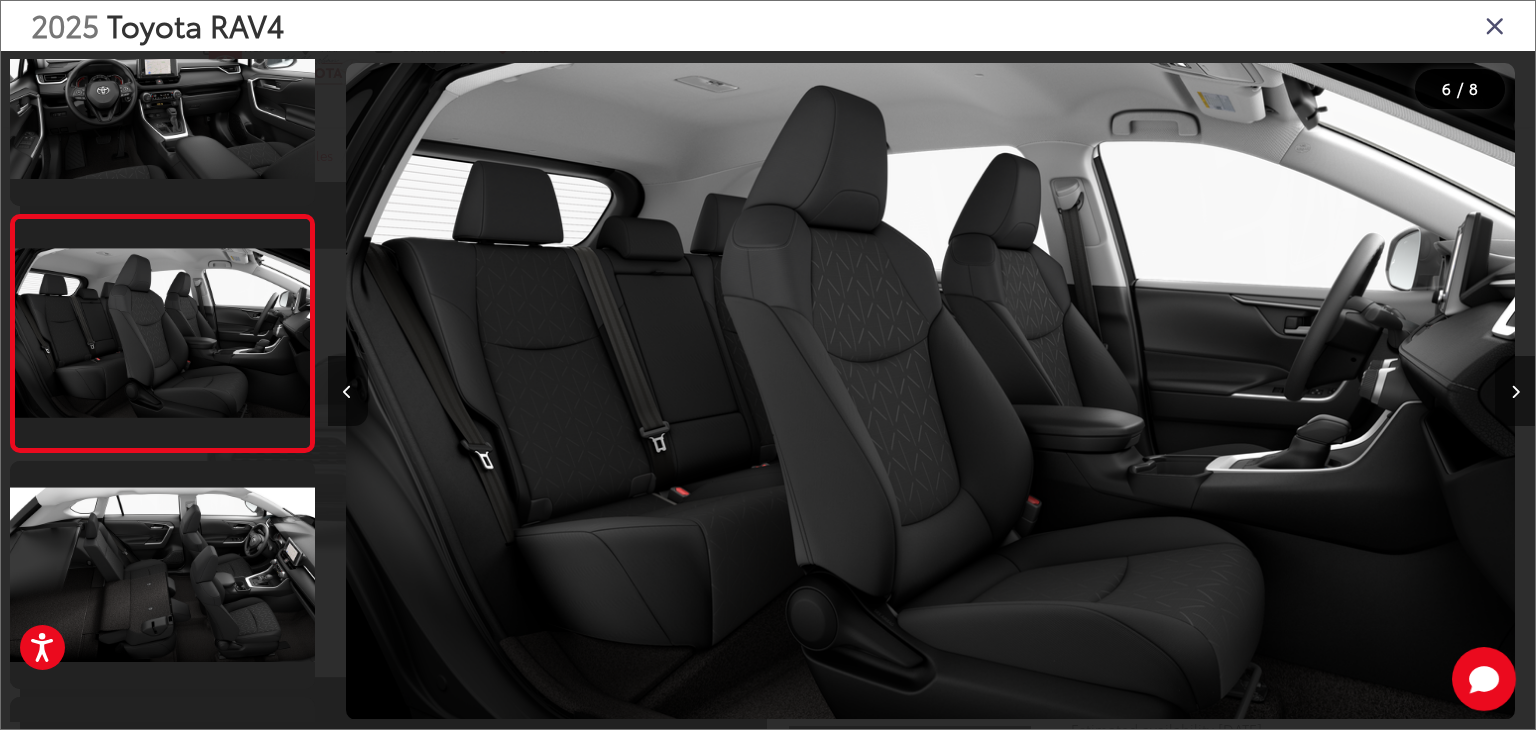 click at bounding box center [1515, 391] 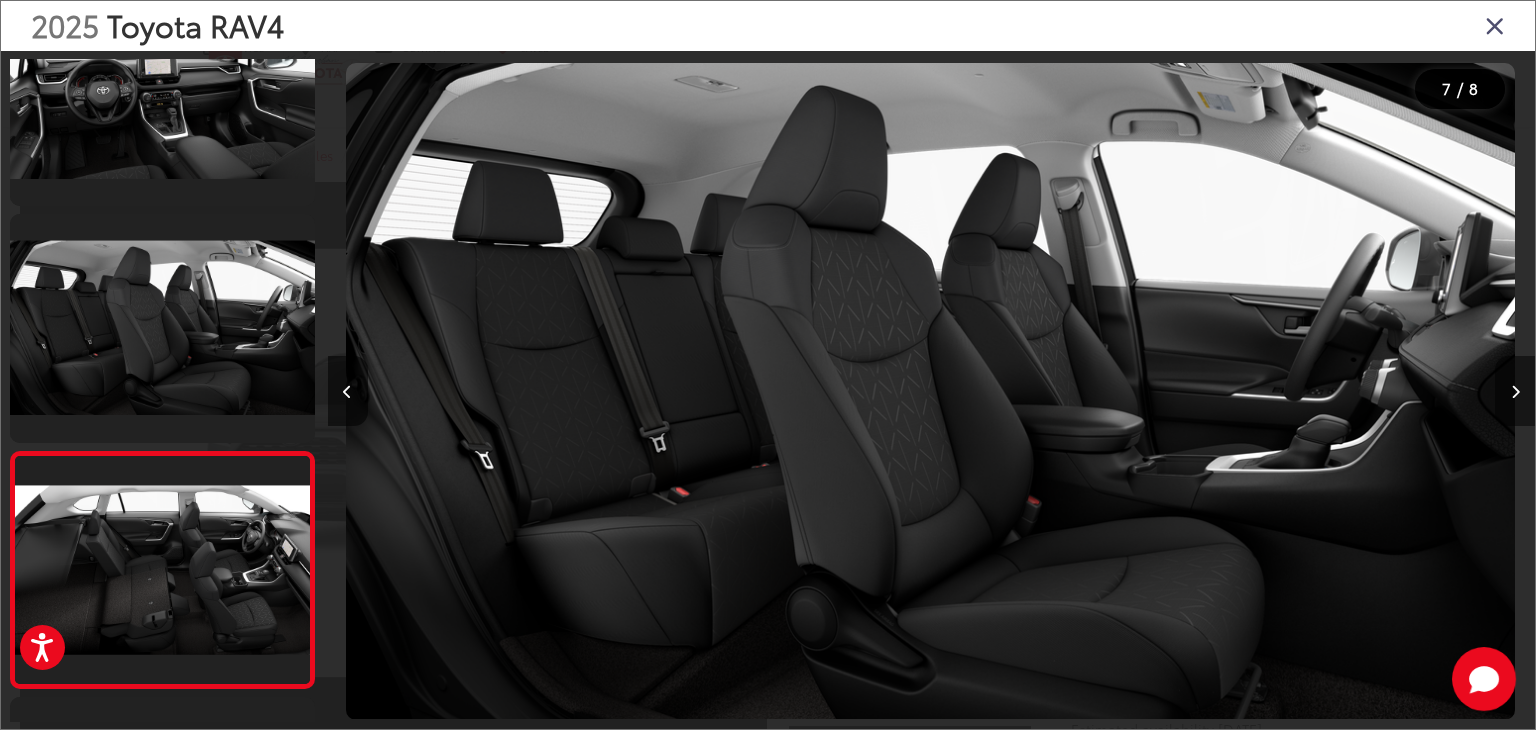 scroll, scrollTop: 0, scrollLeft: 6364, axis: horizontal 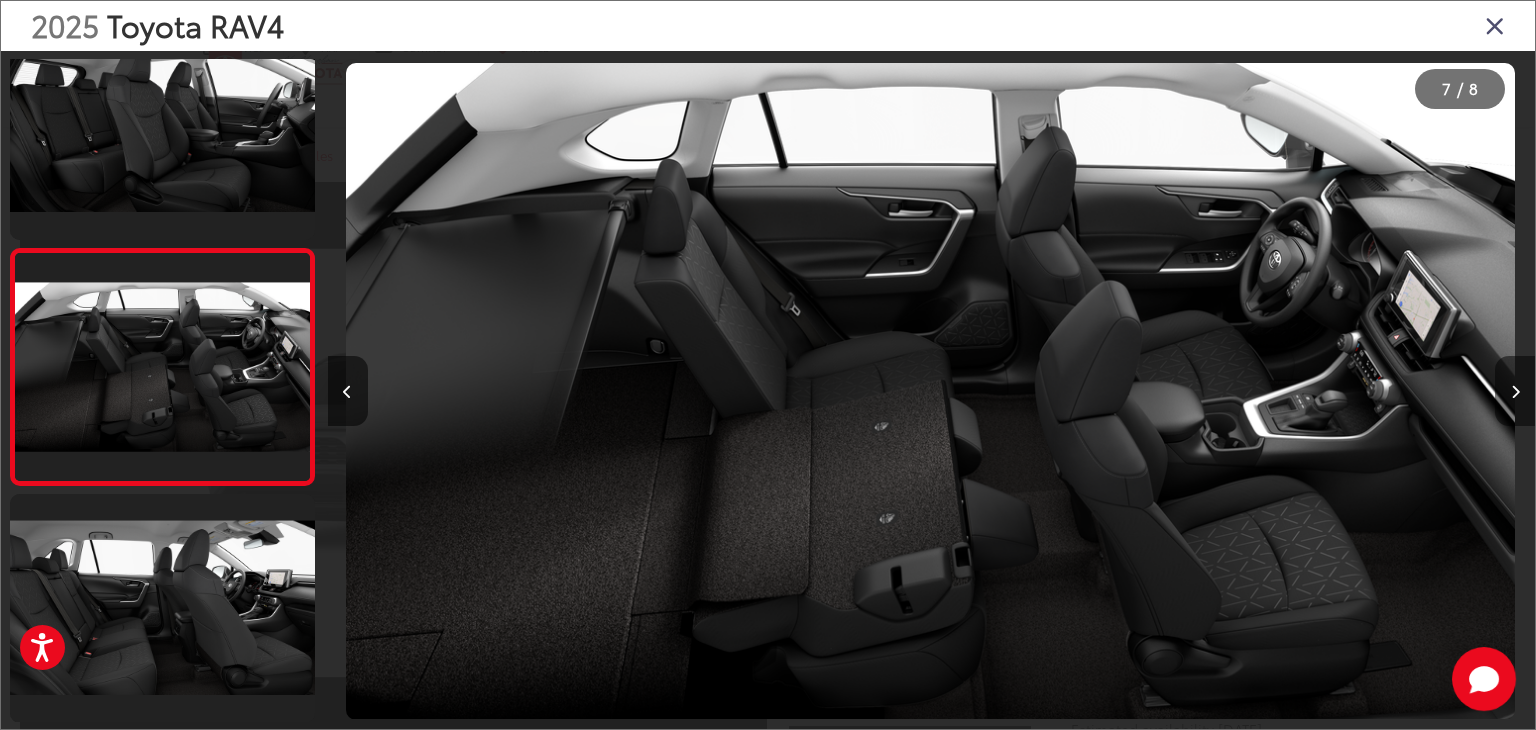 click at bounding box center [1515, 391] 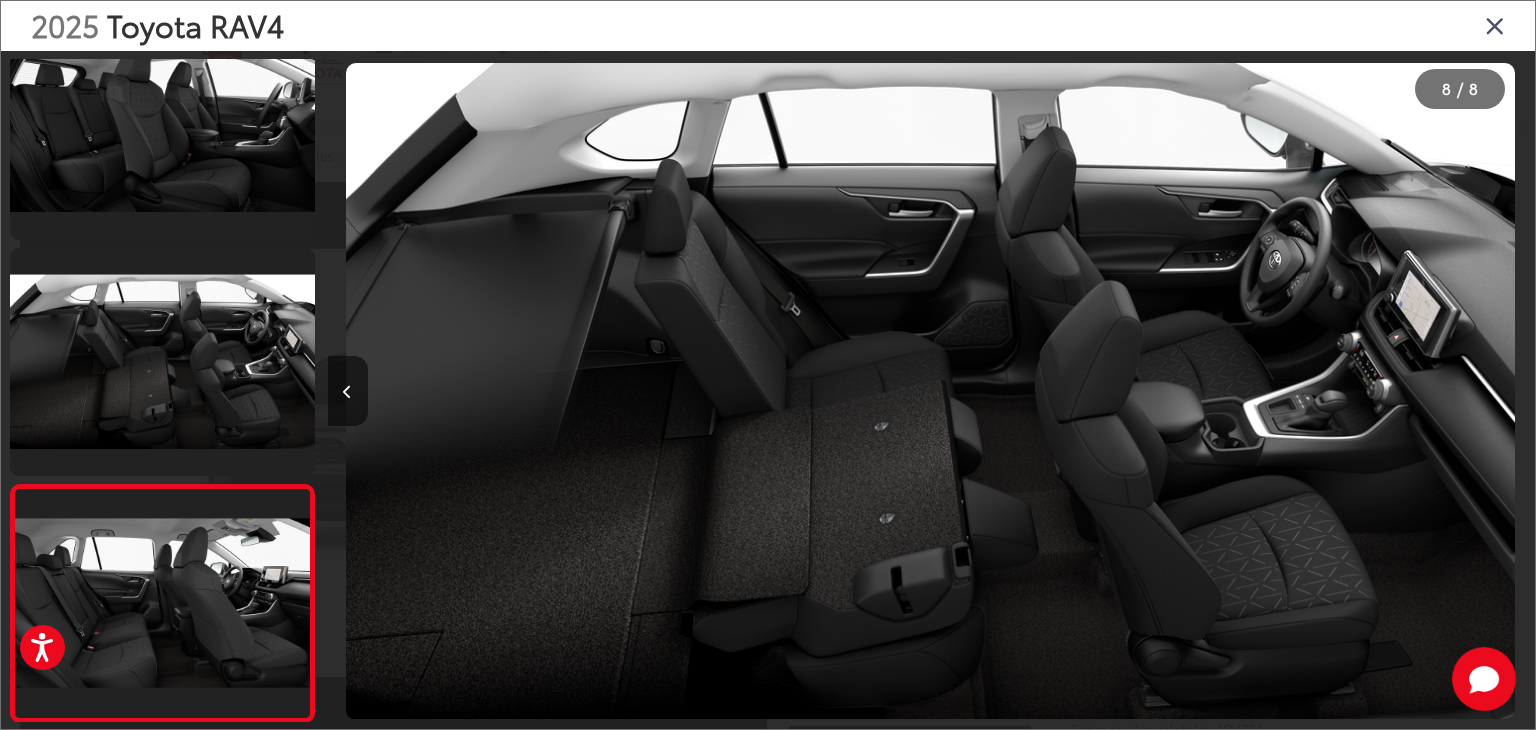 scroll, scrollTop: 1232, scrollLeft: 0, axis: vertical 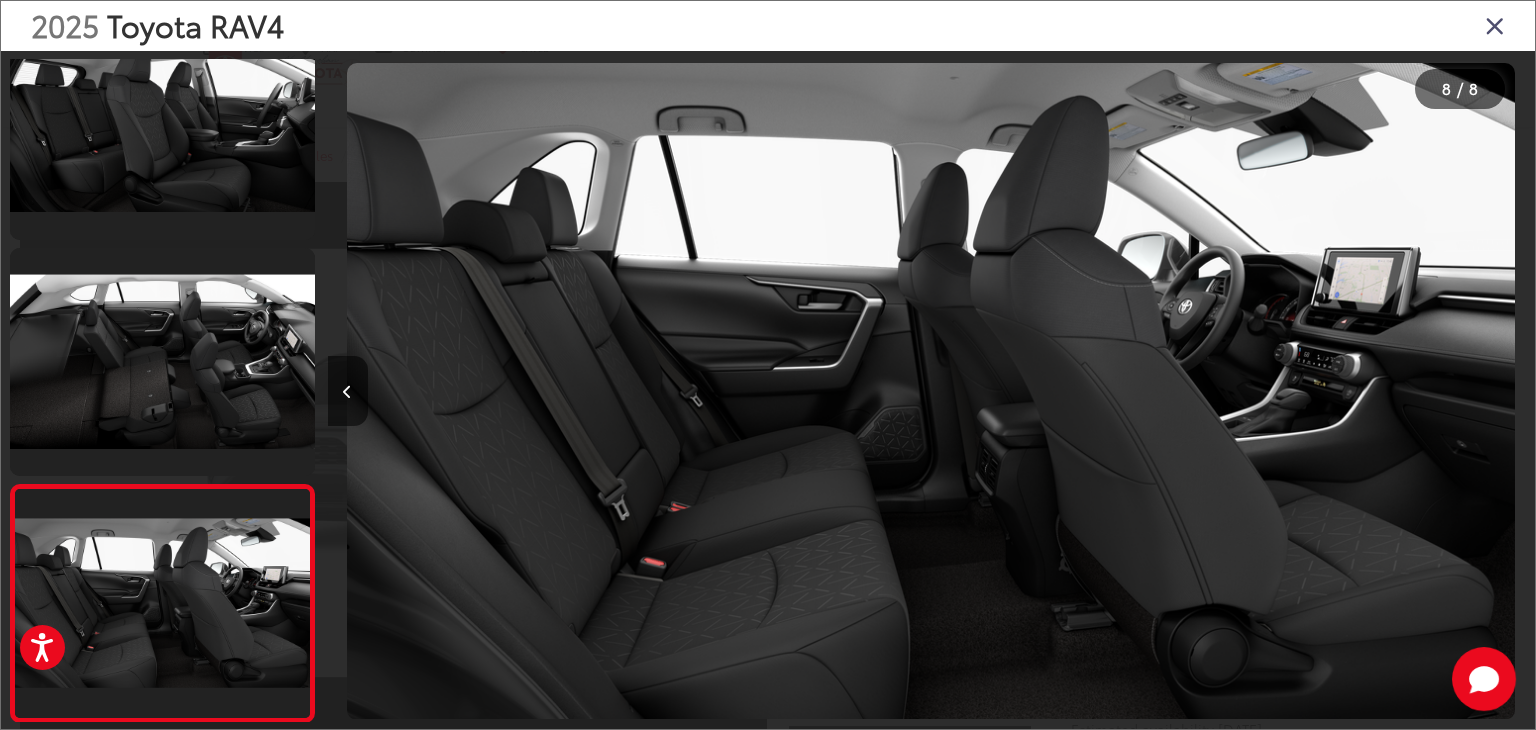 click at bounding box center [1495, 25] 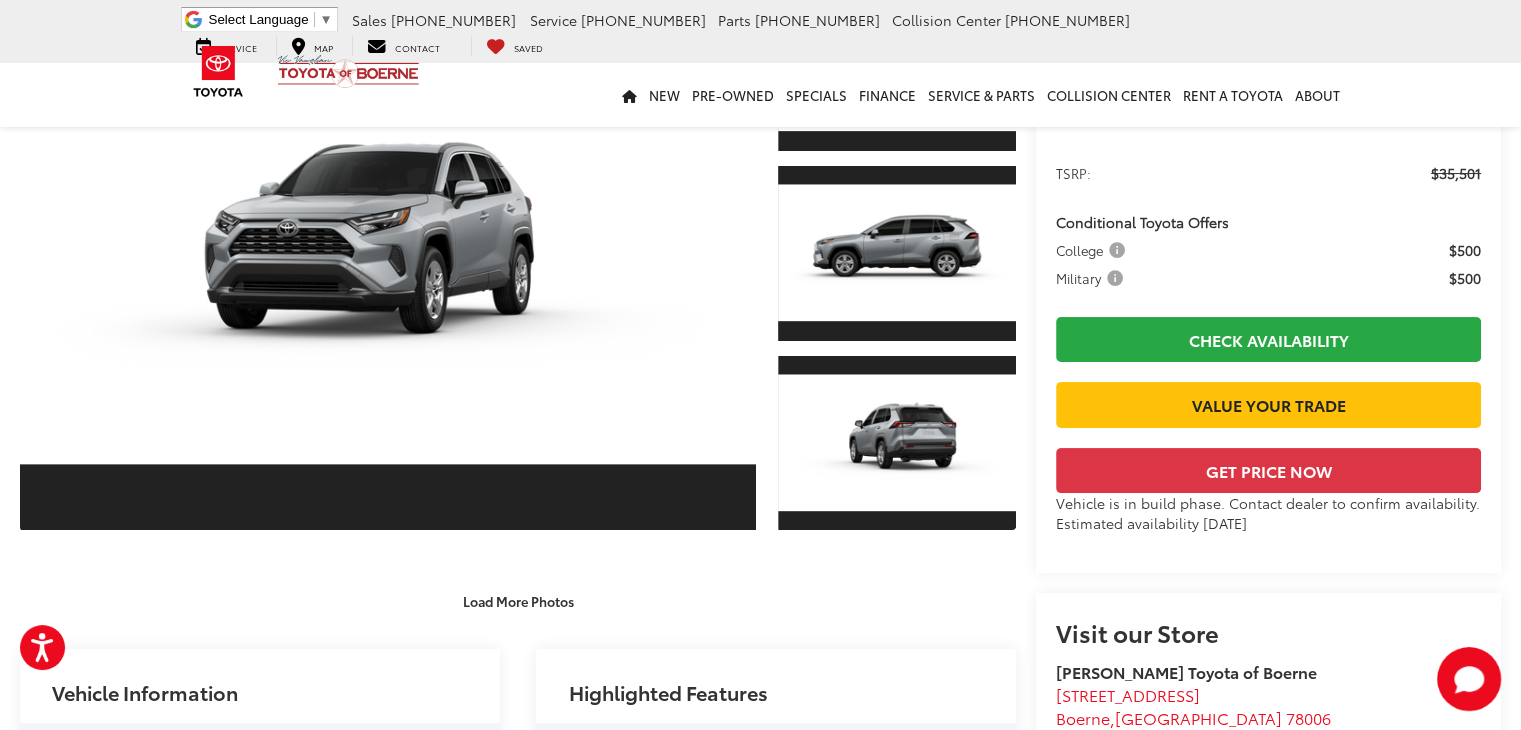 scroll, scrollTop: 0, scrollLeft: 0, axis: both 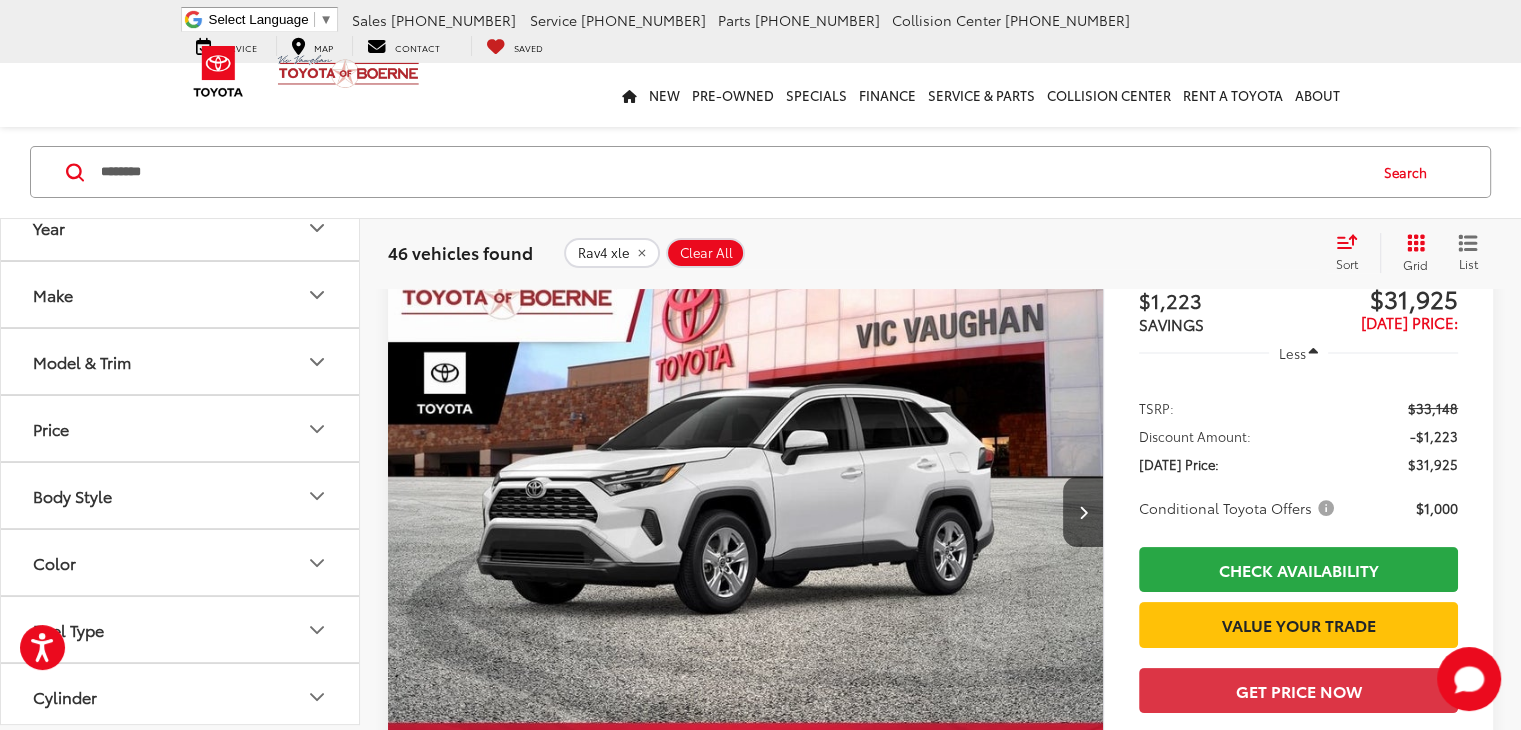 click on "More Details Comments Dealer Comments Ice 2025 Toyota RAV4 XLE FWD 8-Speed Automatic 2.5L 4-Cylinder DOHC Dual VVT-i Blk Fabric Cloth. Disclaimer: New vehicle pricing includes all offers and incentives. Tax, Title, Tags and Dealer doc fee $225.00 not included in vehicle prices shown and must be paid by the purchaser. While great effort is made to ensure the accuracy of the information on this site, errors do occur so please verify information with a customer service rep. This is easily done by calling us at 210-625-4392 or by visiting us at the dealership. Offers expire August 4,2025. Manufacturer’s Rebate subject to residency restrictions. Any customer not meeting the residency restrictions will receive a dealer discount in the same amount of the manufacturer’s rebate. Recent Arrival! 27/35 City/Highway MPG More..." at bounding box center [745, 941] 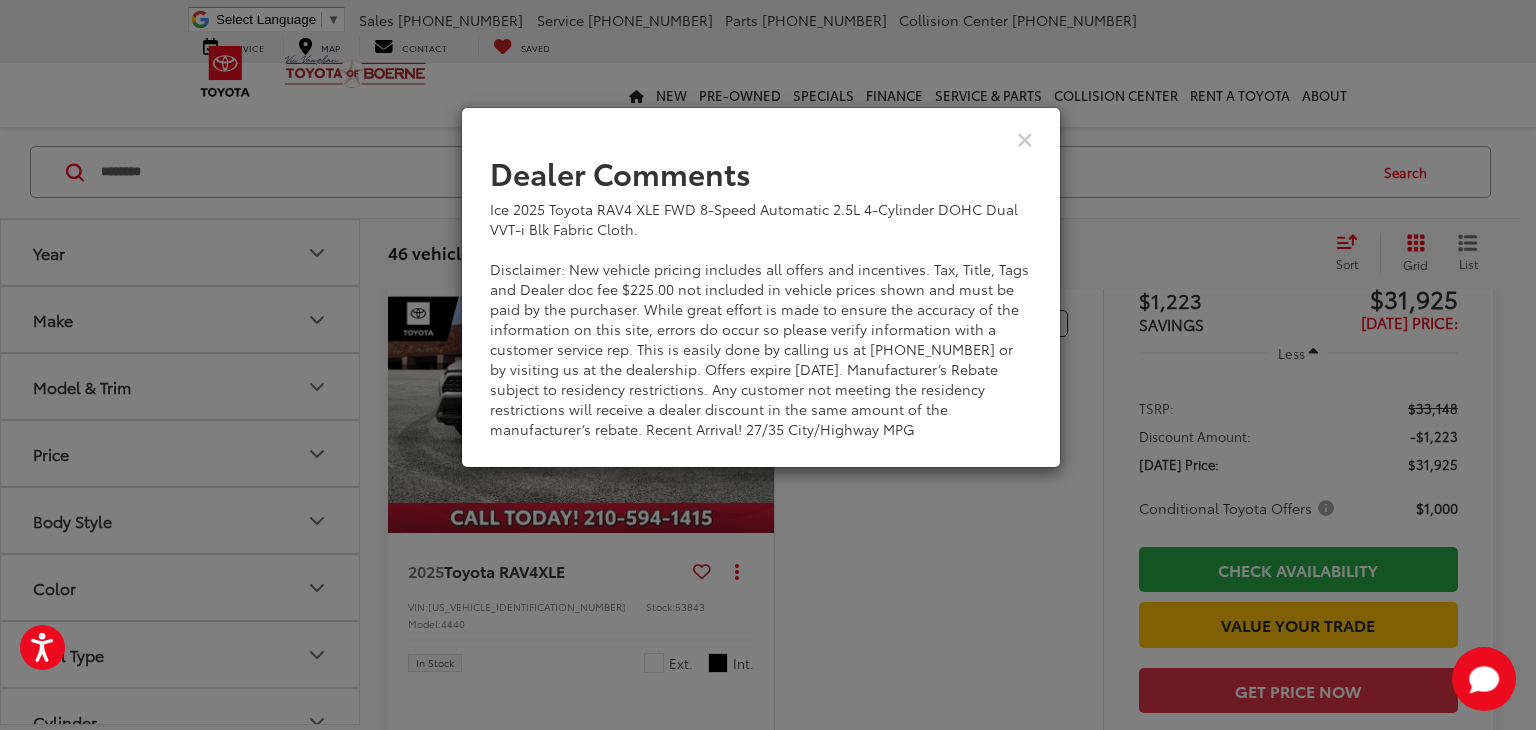 click on "Dealer Comments Ice 2025 Toyota RAV4 XLE FWD 8-Speed Automatic 2.5L 4-Cylinder DOHC Dual VVT-i Blk Fabric Cloth. Disclaimer: New vehicle pricing includes all offers and incentives. Tax, Title, Tags and Dealer doc fee $225.00 not included in vehicle prices shown and must be paid by the purchaser. While great effort is made to ensure the accuracy of the information on this site, errors do occur so please verify information with a customer service rep. This is easily done by calling us at 210-625-4392 or by visiting us at the dealership. Offers expire August 4,2025. Manufacturer’s Rebate subject to residency restrictions. Any customer not meeting the residency restrictions will receive a dealer discount in the same amount of the manufacturer’s rebate. Recent Arrival! 27/35 City/Highway MPG" at bounding box center [761, 287] 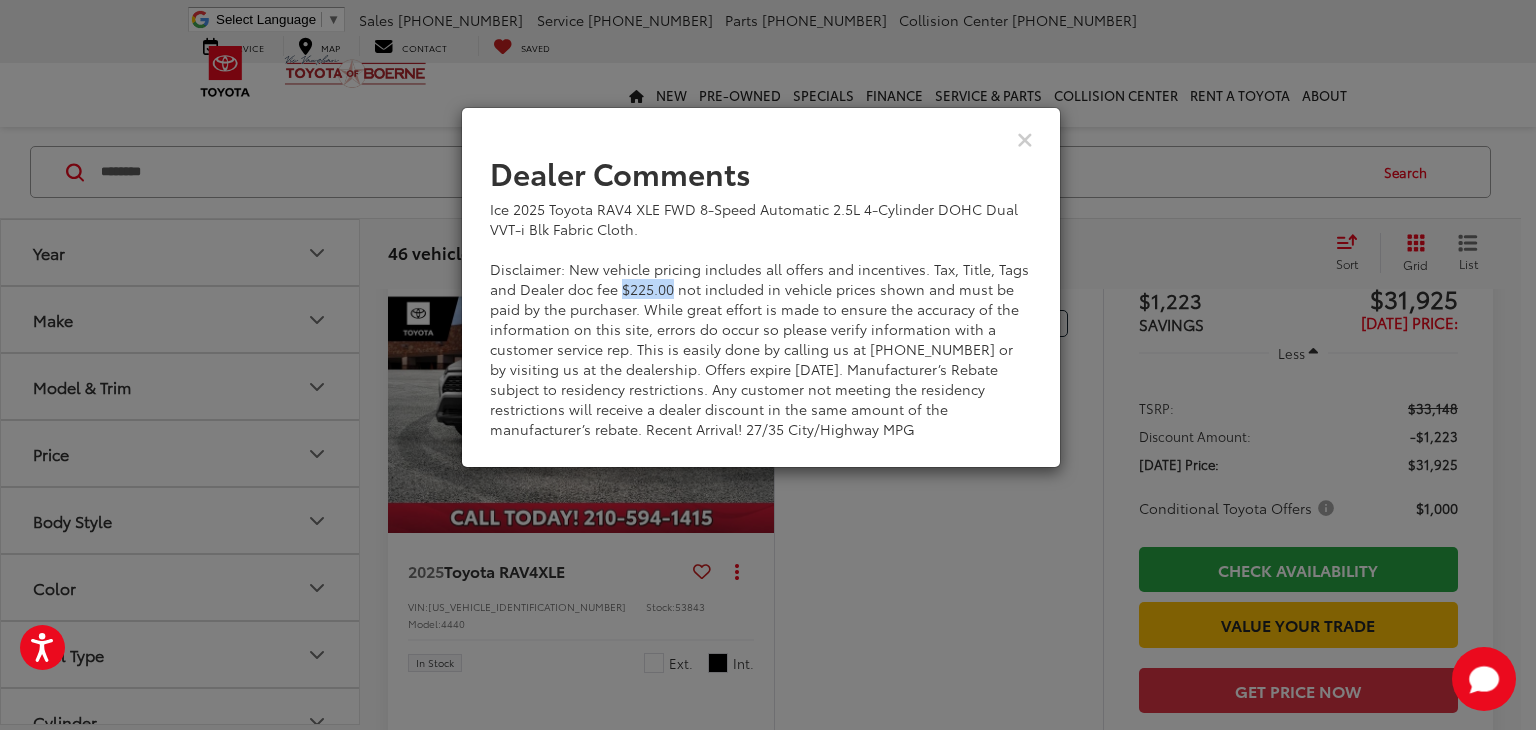 drag, startPoint x: 620, startPoint y: 289, endPoint x: 672, endPoint y: 290, distance: 52.009613 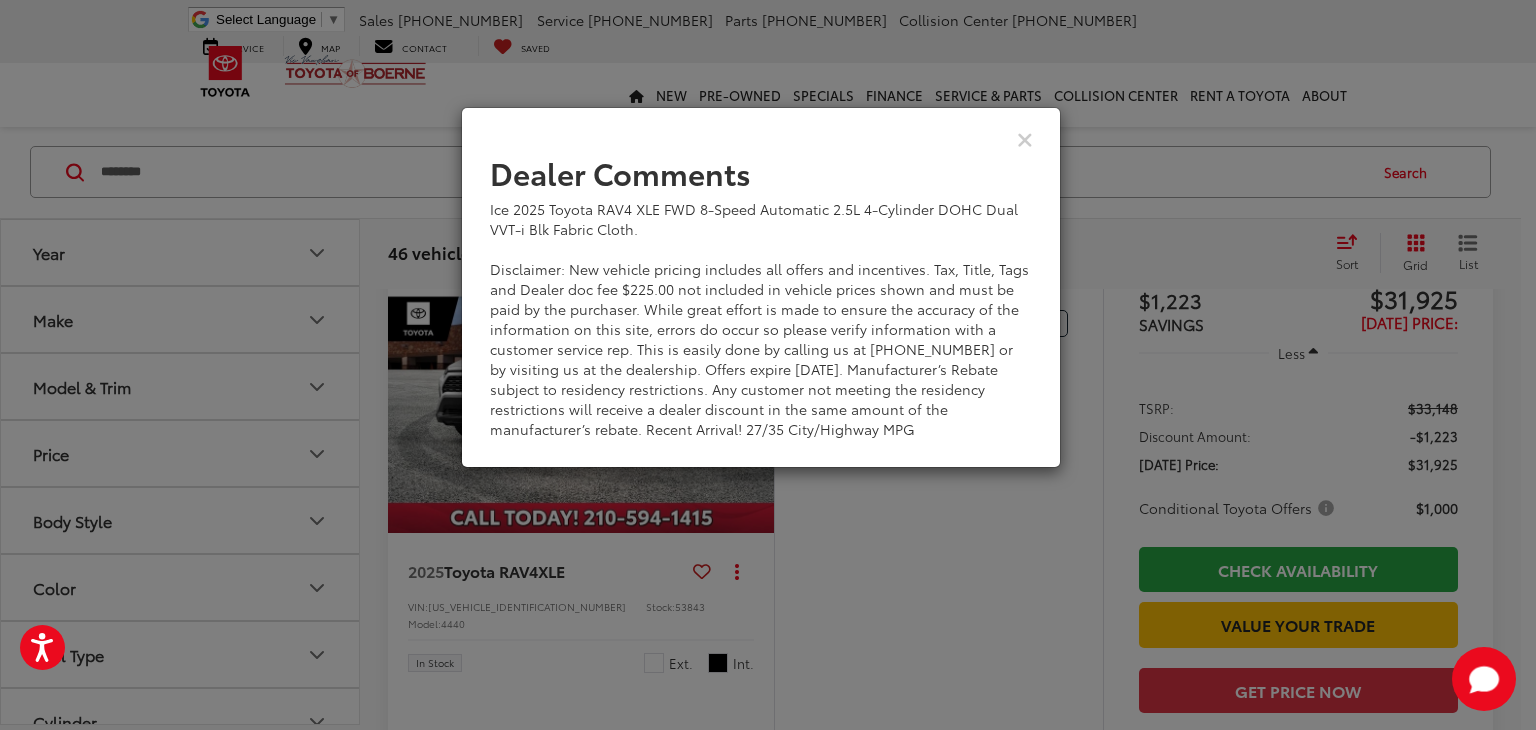click on "Ice 2025 Toyota RAV4 XLE FWD 8-Speed Automatic 2.5L 4-Cylinder DOHC Dual VVT-i Blk Fabric Cloth. Disclaimer: New vehicle pricing includes all offers and incentives. Tax, Title, Tags and Dealer doc fee $225.00 not included in vehicle prices shown and must be paid by the purchaser. While great effort is made to ensure the accuracy of the information on this site, errors do occur so please verify information with a customer service rep. This is easily done by calling us at 210-625-4392 or by visiting us at the dealership. Offers expire August 4,2025. Manufacturer’s Rebate subject to residency restrictions. Any customer not meeting the residency restrictions will receive a dealer discount in the same amount of the manufacturer’s rebate. Recent Arrival! 27/35 City/Highway MPG" at bounding box center (761, 319) 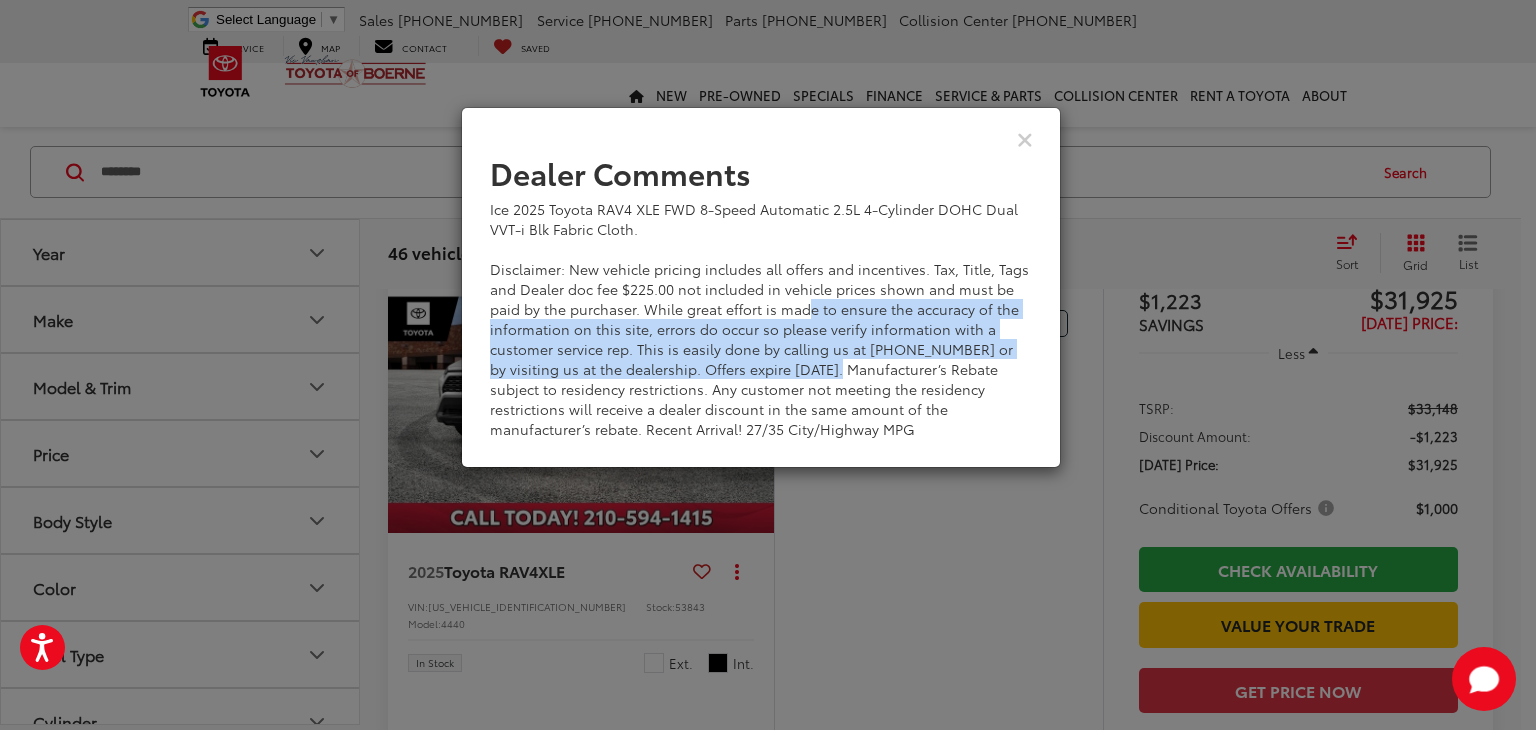 drag, startPoint x: 802, startPoint y: 309, endPoint x: 830, endPoint y: 371, distance: 68.0294 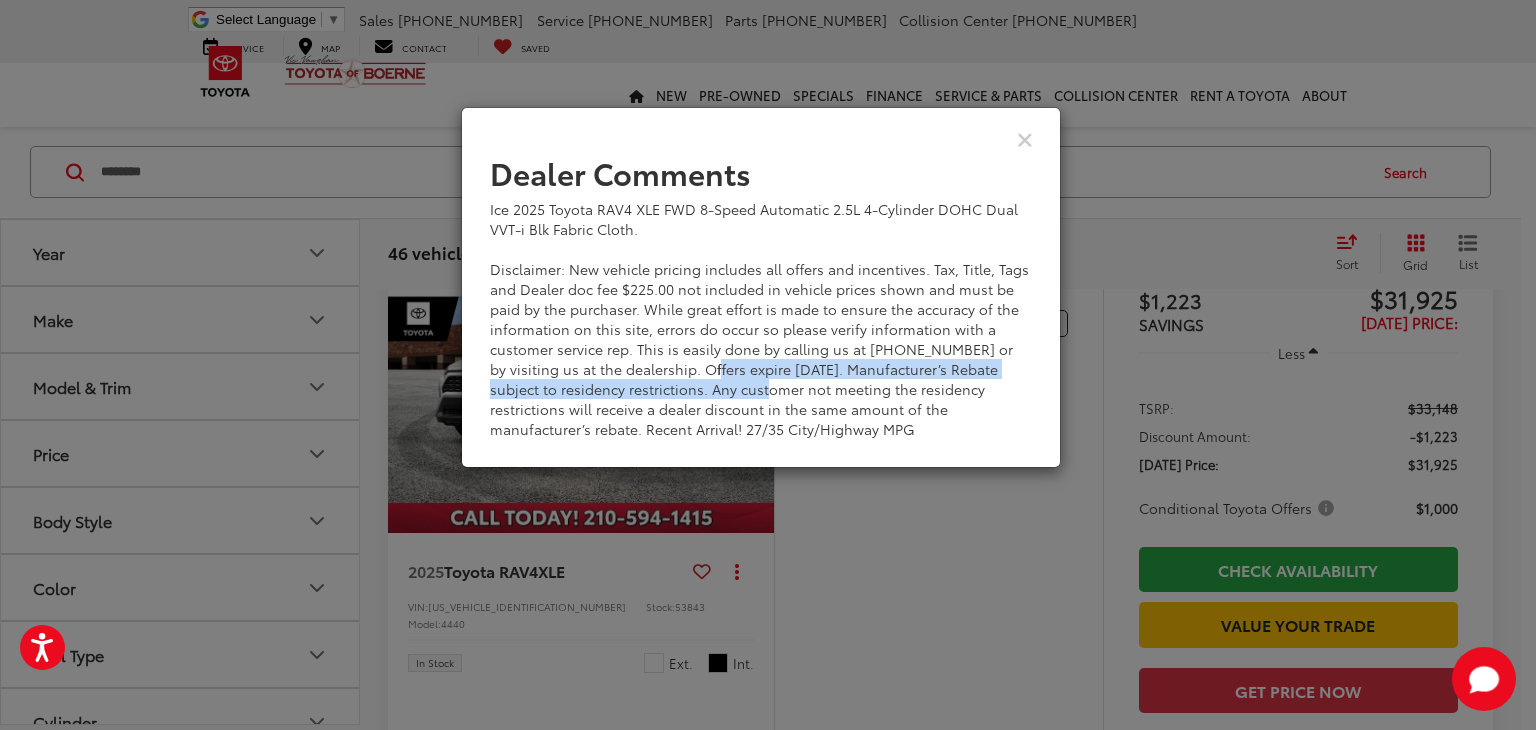 drag, startPoint x: 706, startPoint y: 364, endPoint x: 732, endPoint y: 381, distance: 31.06445 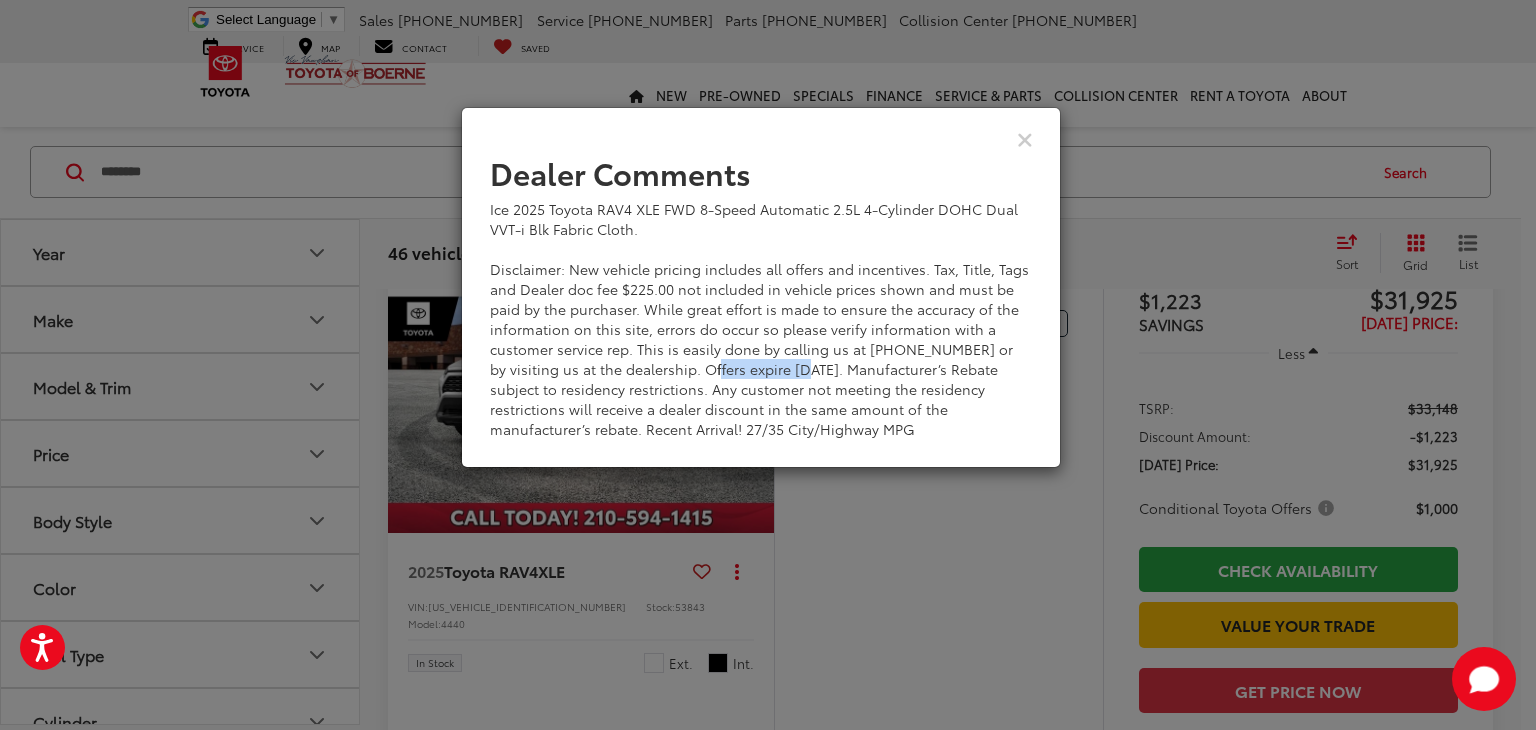 drag, startPoint x: 708, startPoint y: 369, endPoint x: 801, endPoint y: 367, distance: 93.0215 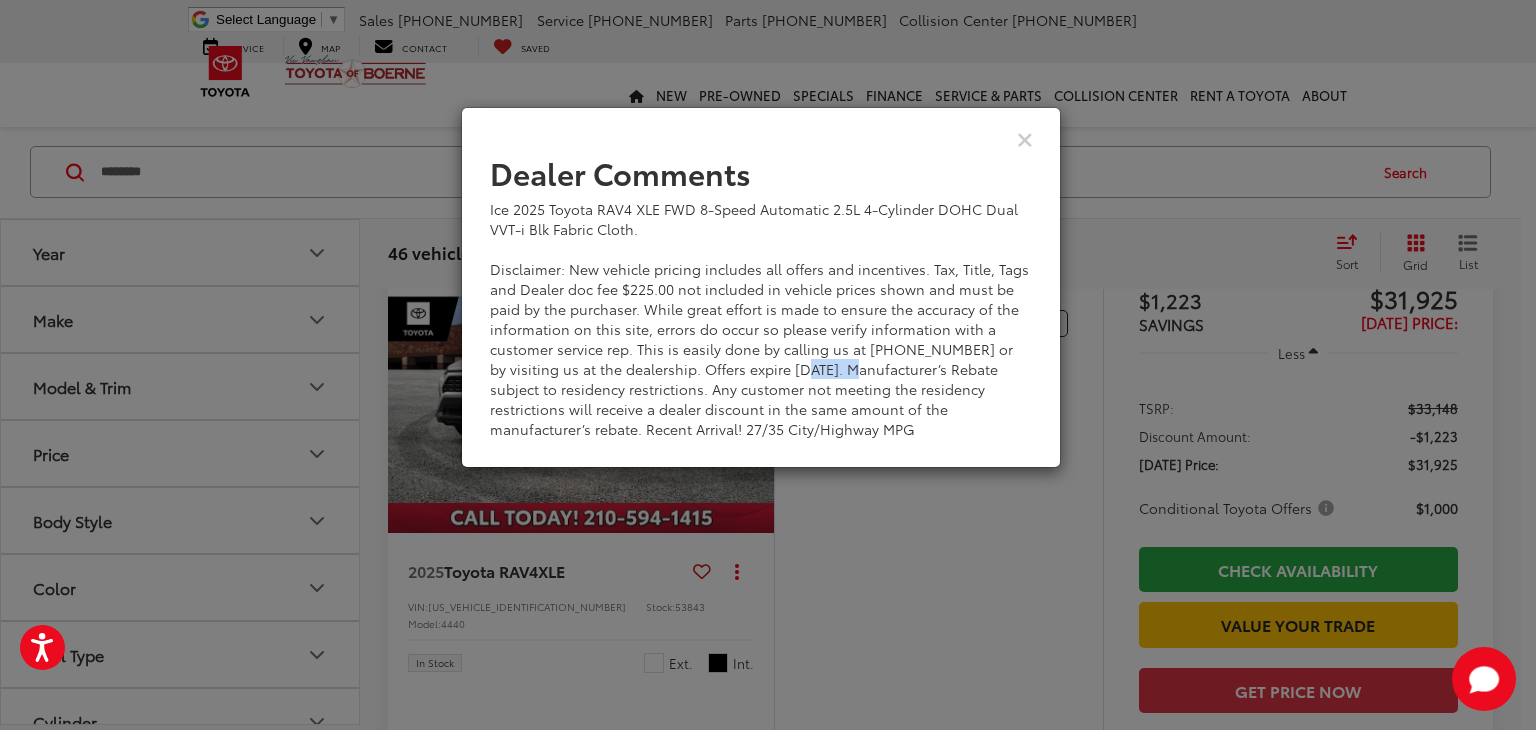 drag, startPoint x: 805, startPoint y: 369, endPoint x: 849, endPoint y: 377, distance: 44.72136 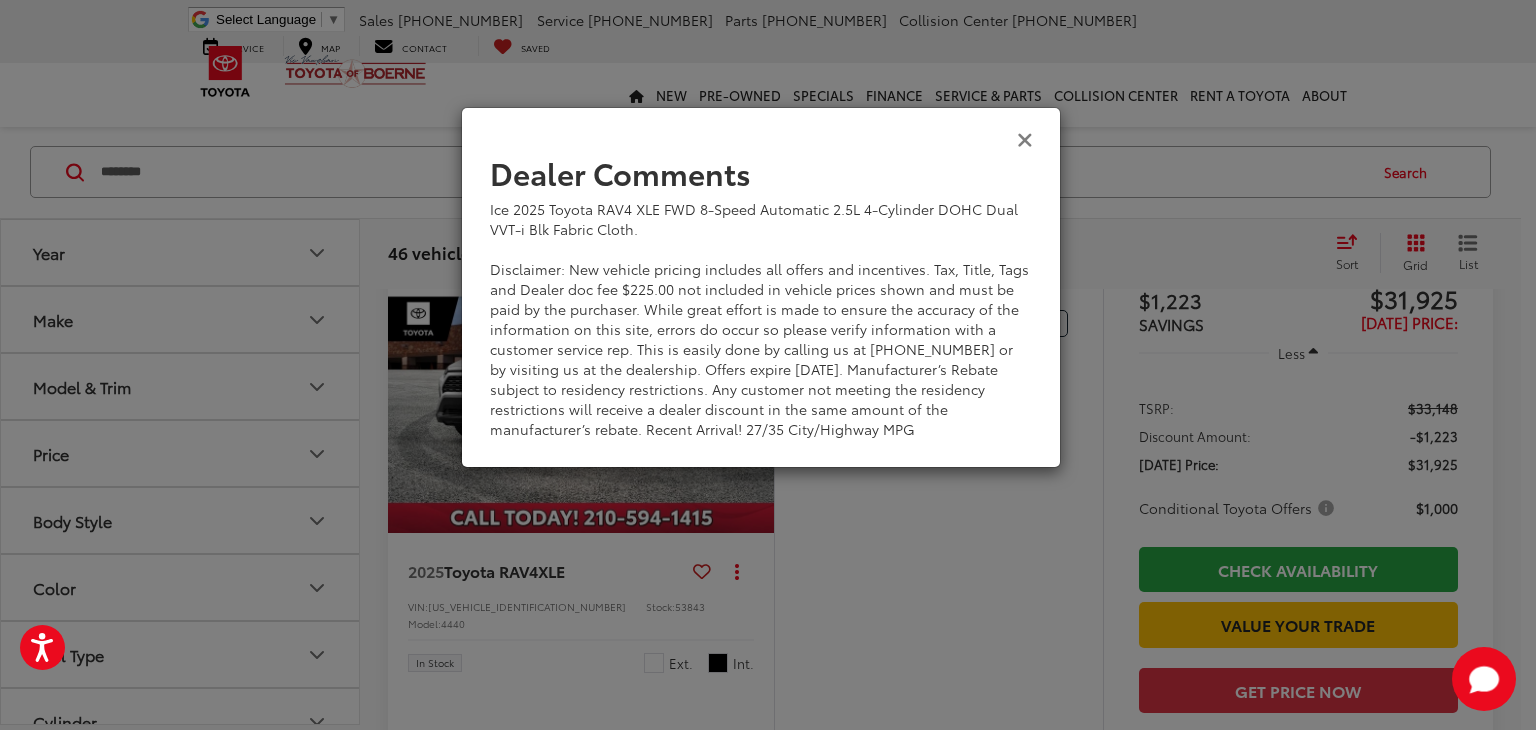 click at bounding box center [1025, 138] 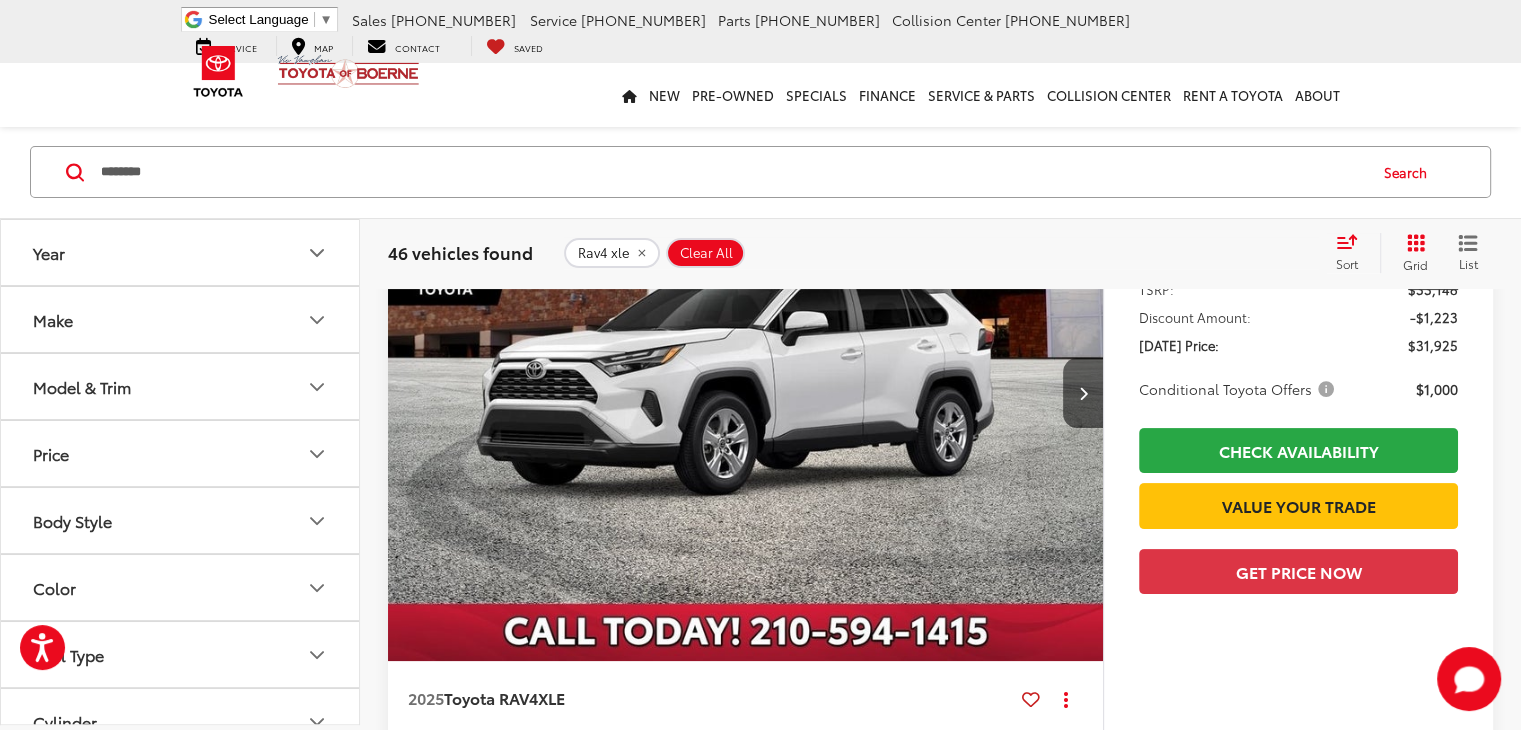 scroll, scrollTop: 300, scrollLeft: 0, axis: vertical 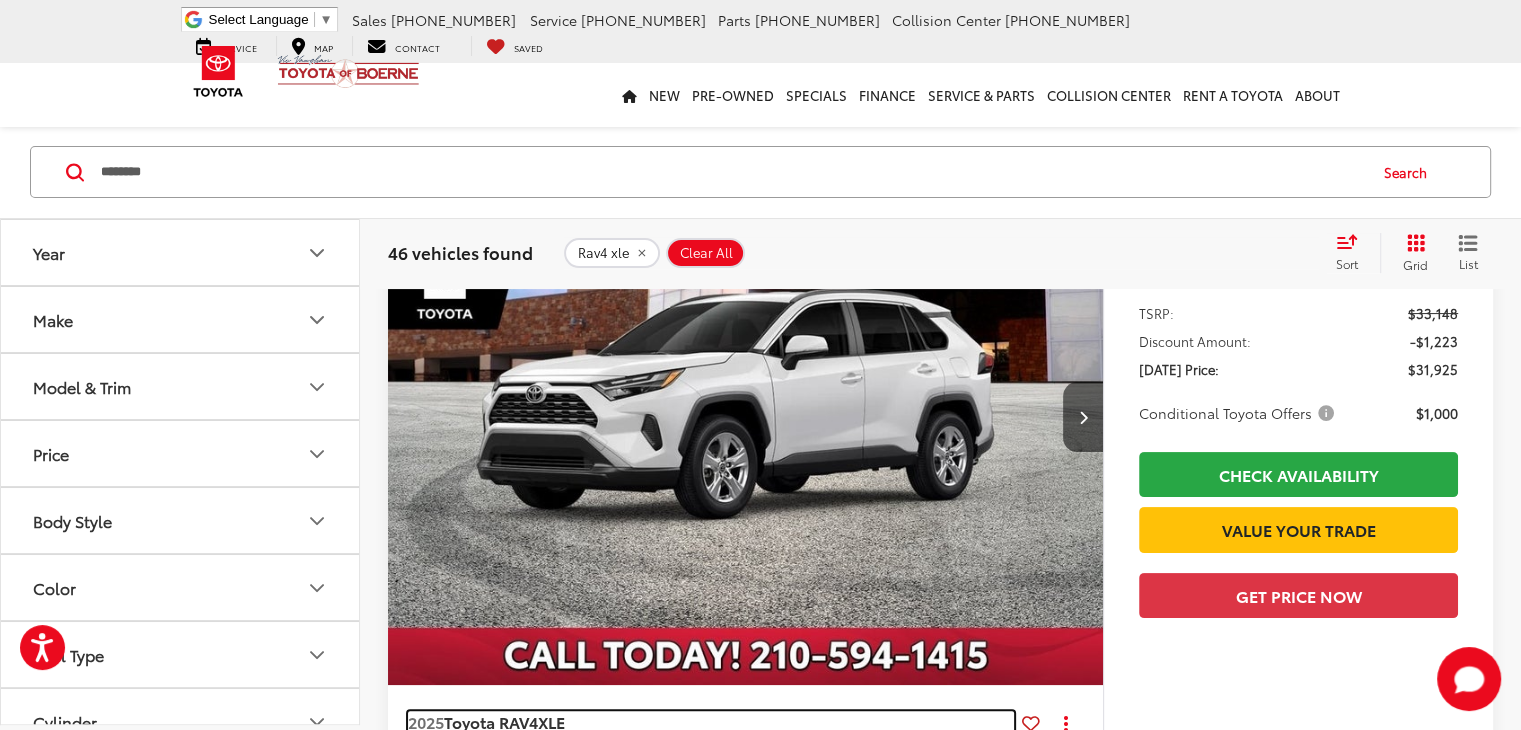 click on "Toyota RAV4" at bounding box center (491, 721) 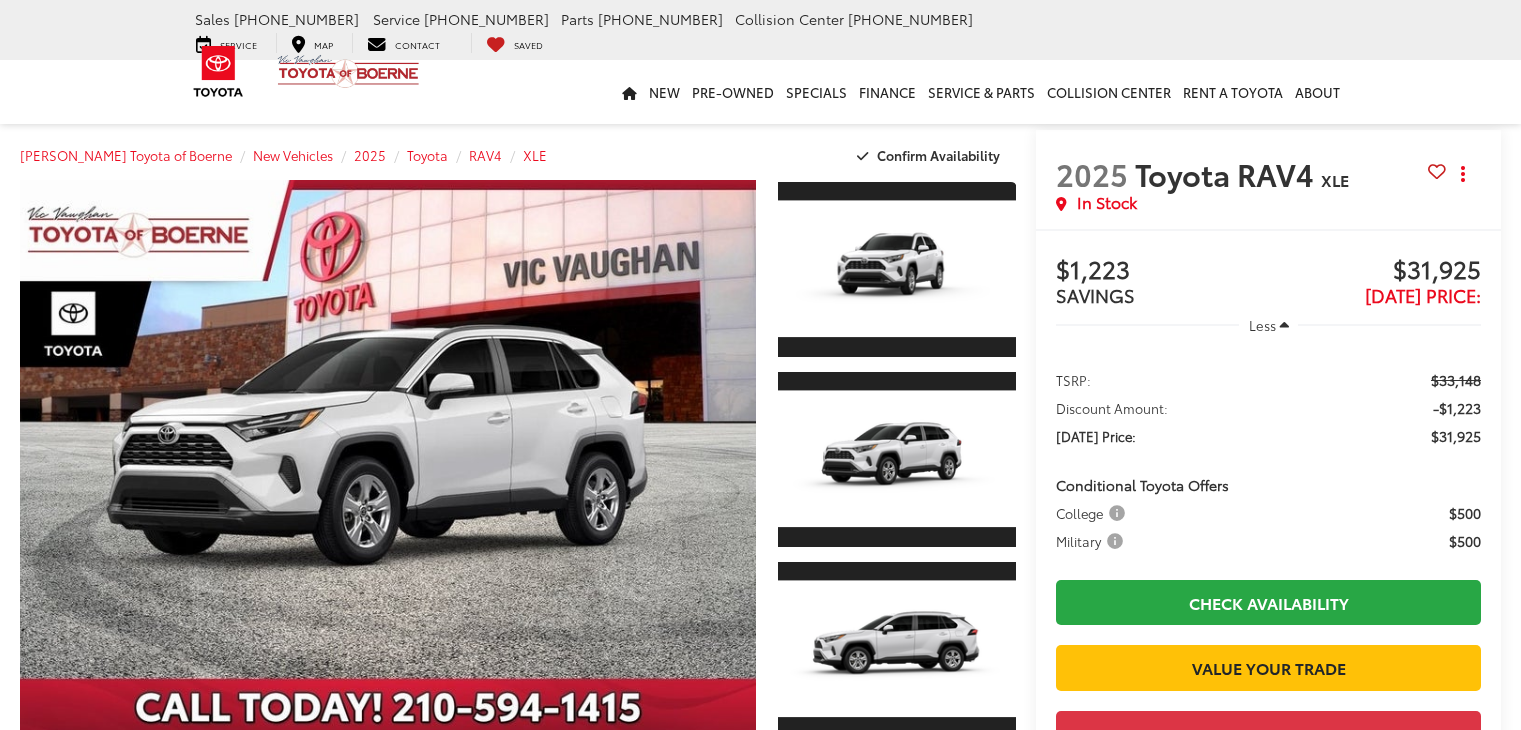 scroll, scrollTop: 0, scrollLeft: 0, axis: both 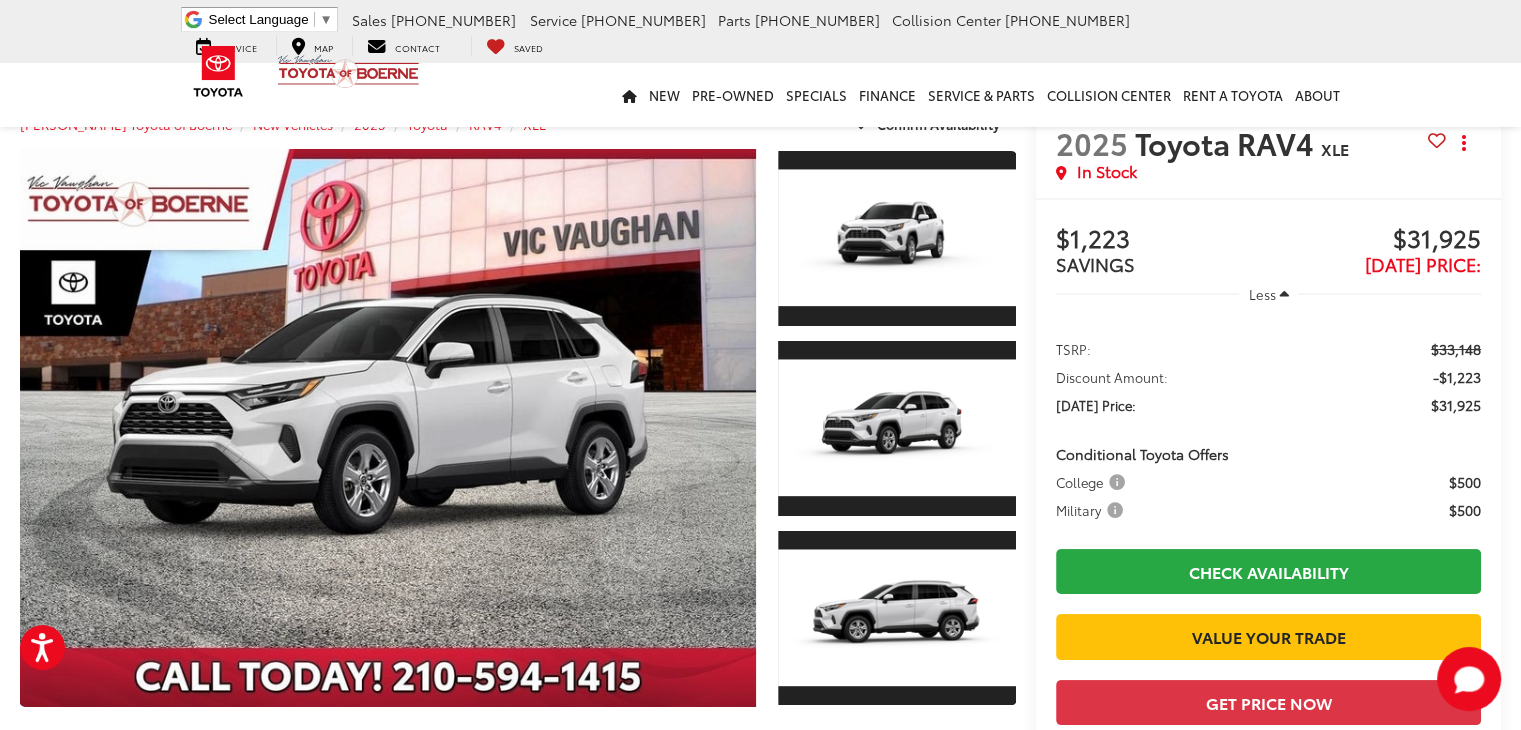 click on "For screen-reader mode - click the first button of the website Accessibility Screen-Reader Guide, Feedback, and Issue Reporting | New window
[PERSON_NAME] Toyota of Boerne
Select Language ​ ▼
Sales
[PHONE_NUMBER]
Service
[PHONE_NUMBER]
Parts
[PHONE_NUMBER]
Collision Center
[PHONE_NUMBER]
[STREET_ADDRESS]
Service
Map
Contact
Saved
Saved
[PERSON_NAME] Toyota of Boerne
Saved
Directions
New
New Vehicles
New Specials
New Tundra Inventory
Schedule Test Drive
ToyotaCare
Toyota Safety Sense
Model Research
Toyota Reviews" at bounding box center [760, 334] 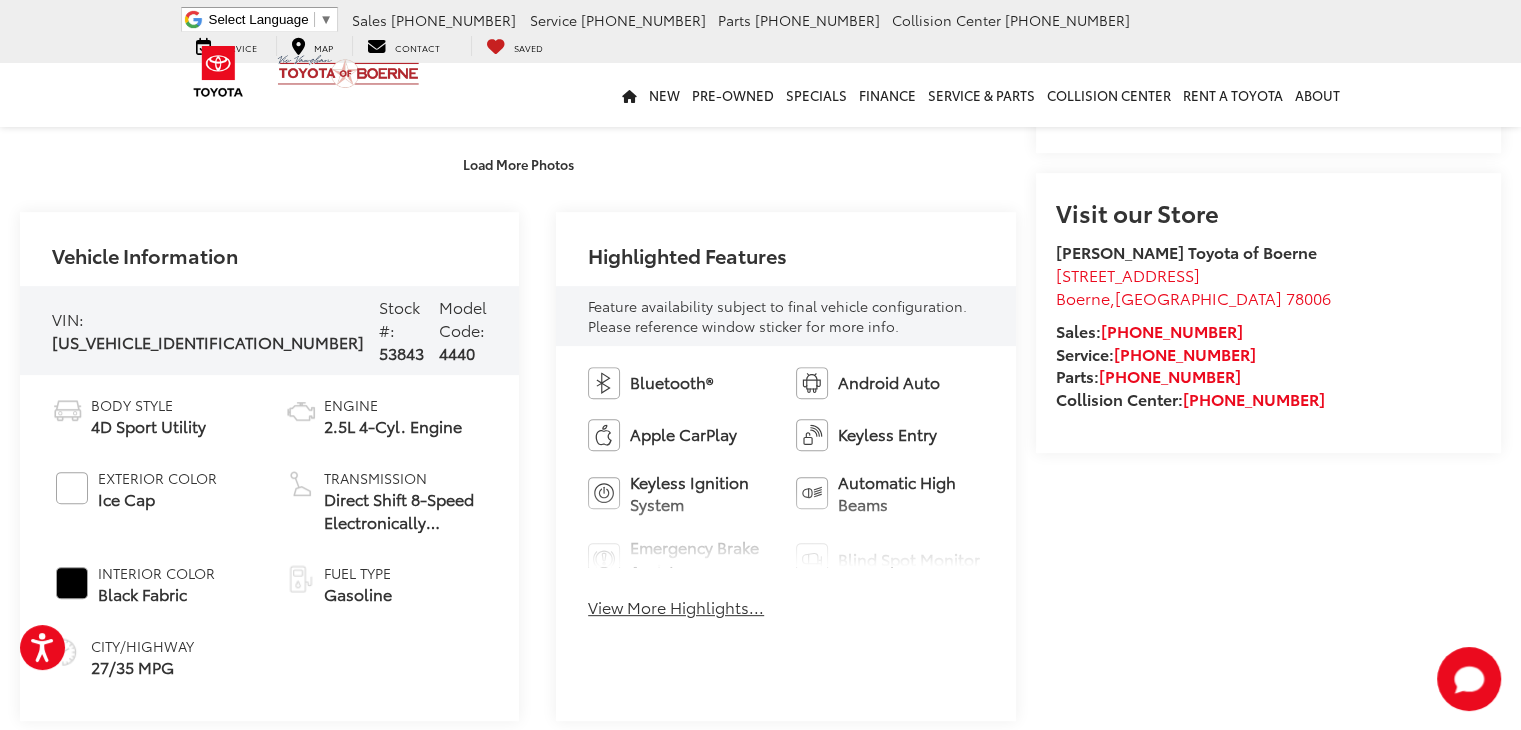 scroll, scrollTop: 638, scrollLeft: 0, axis: vertical 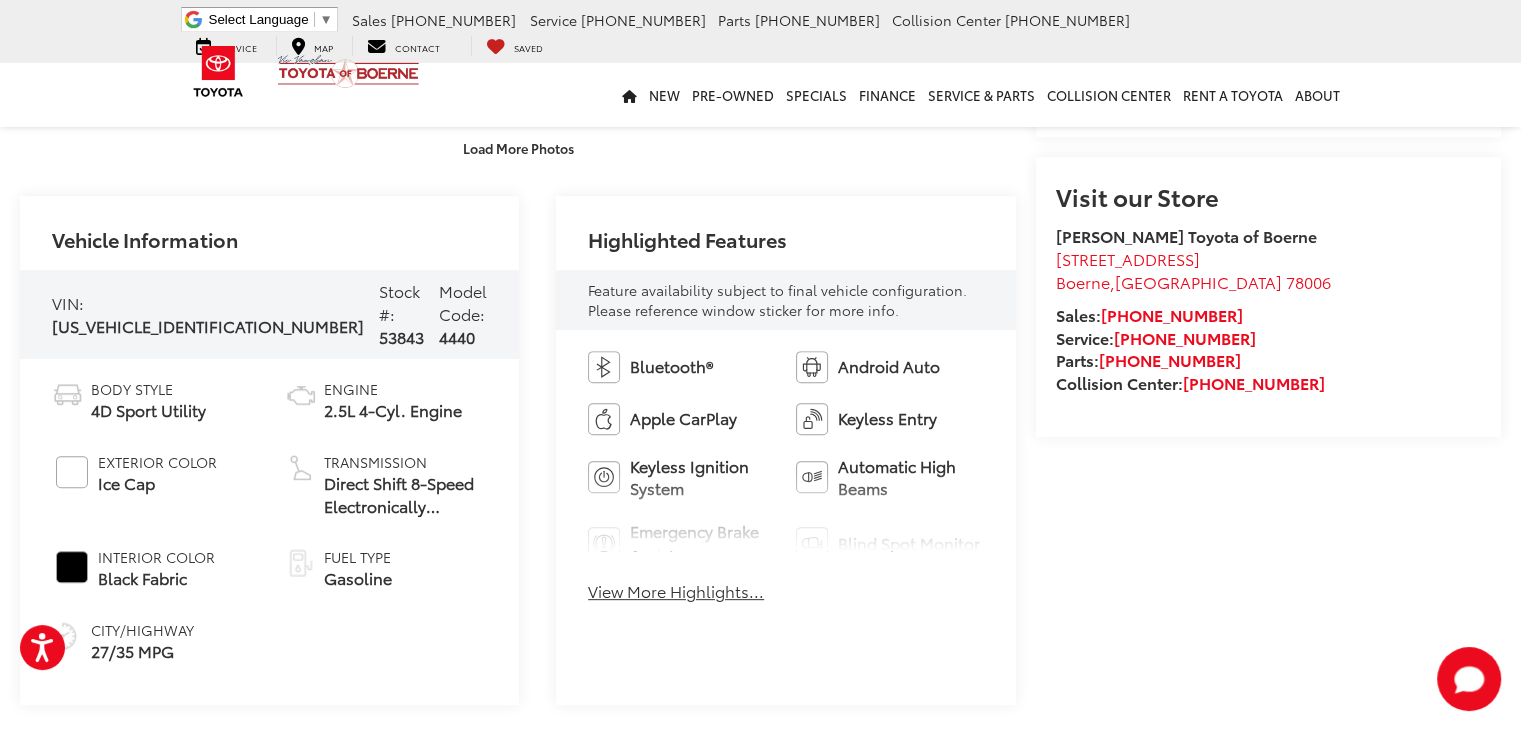 click on "View More Highlights..." at bounding box center (676, 591) 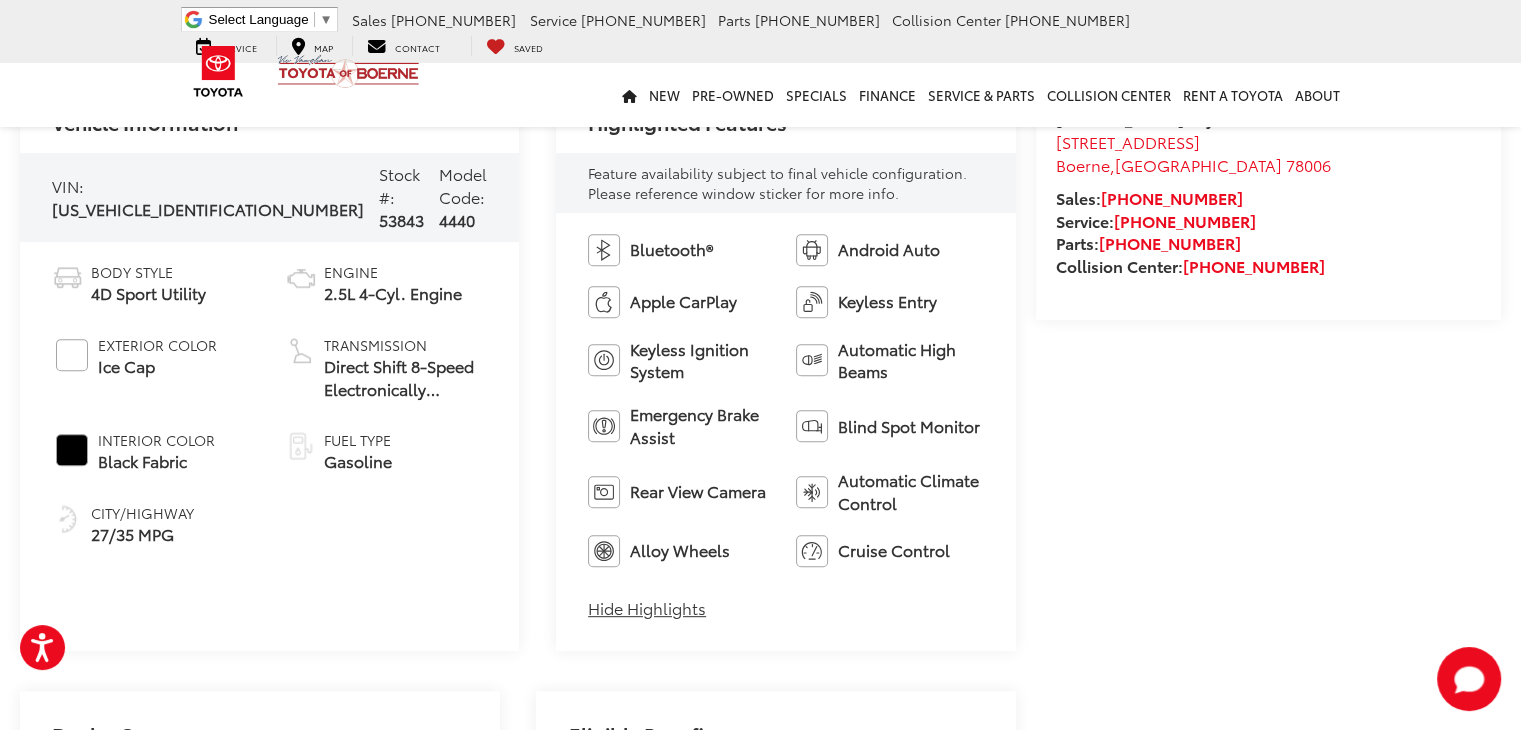 scroll, scrollTop: 781, scrollLeft: 0, axis: vertical 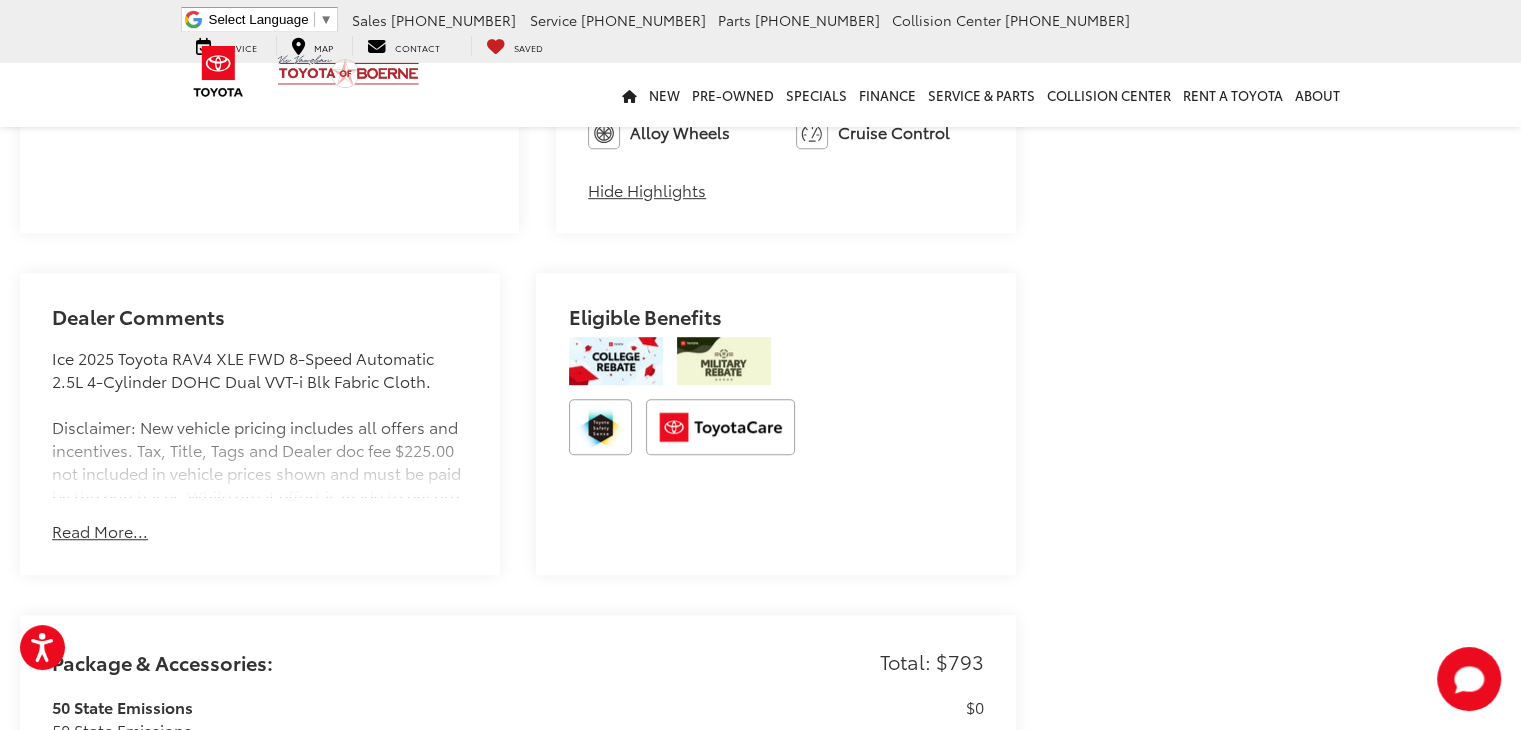 click on "Read More..." at bounding box center (100, 531) 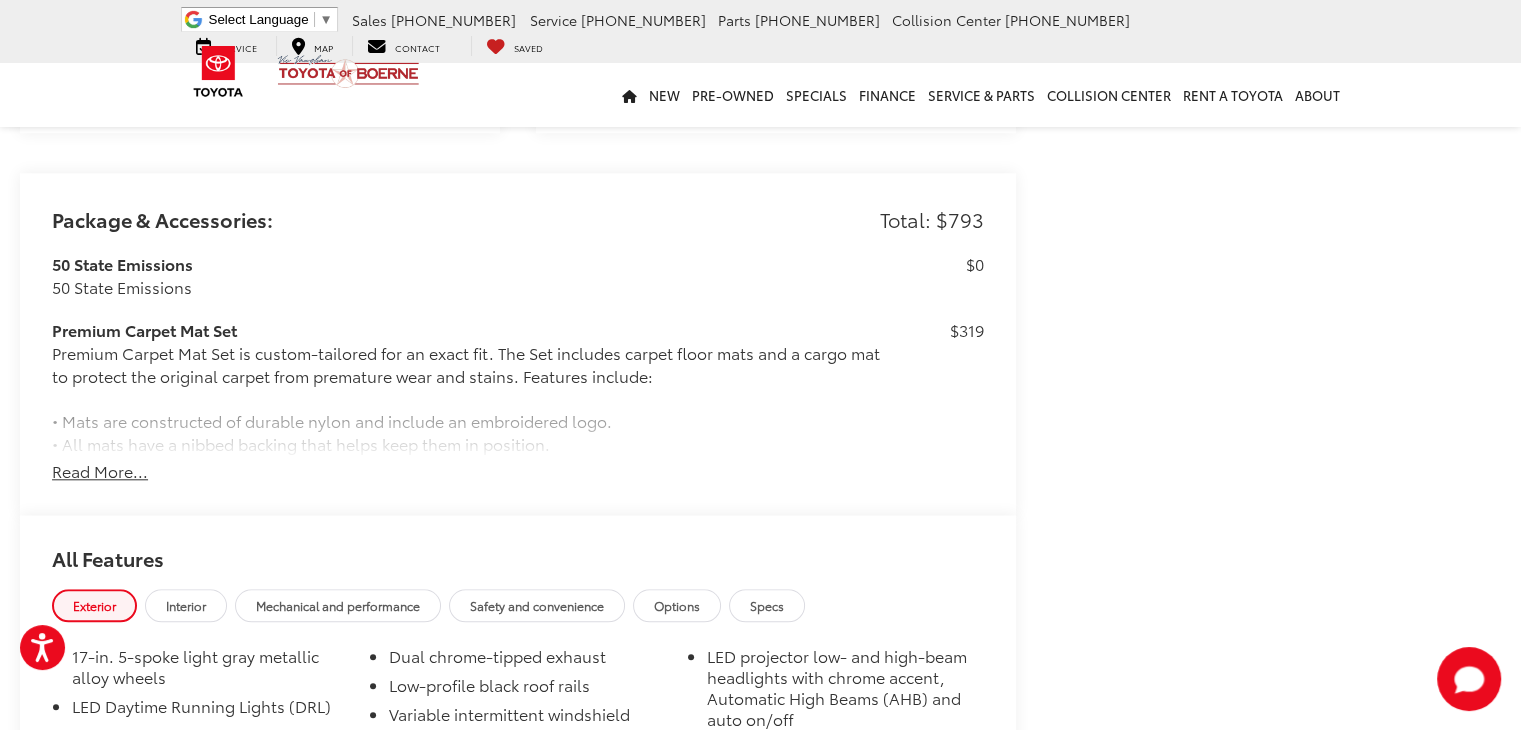 scroll, scrollTop: 1857, scrollLeft: 0, axis: vertical 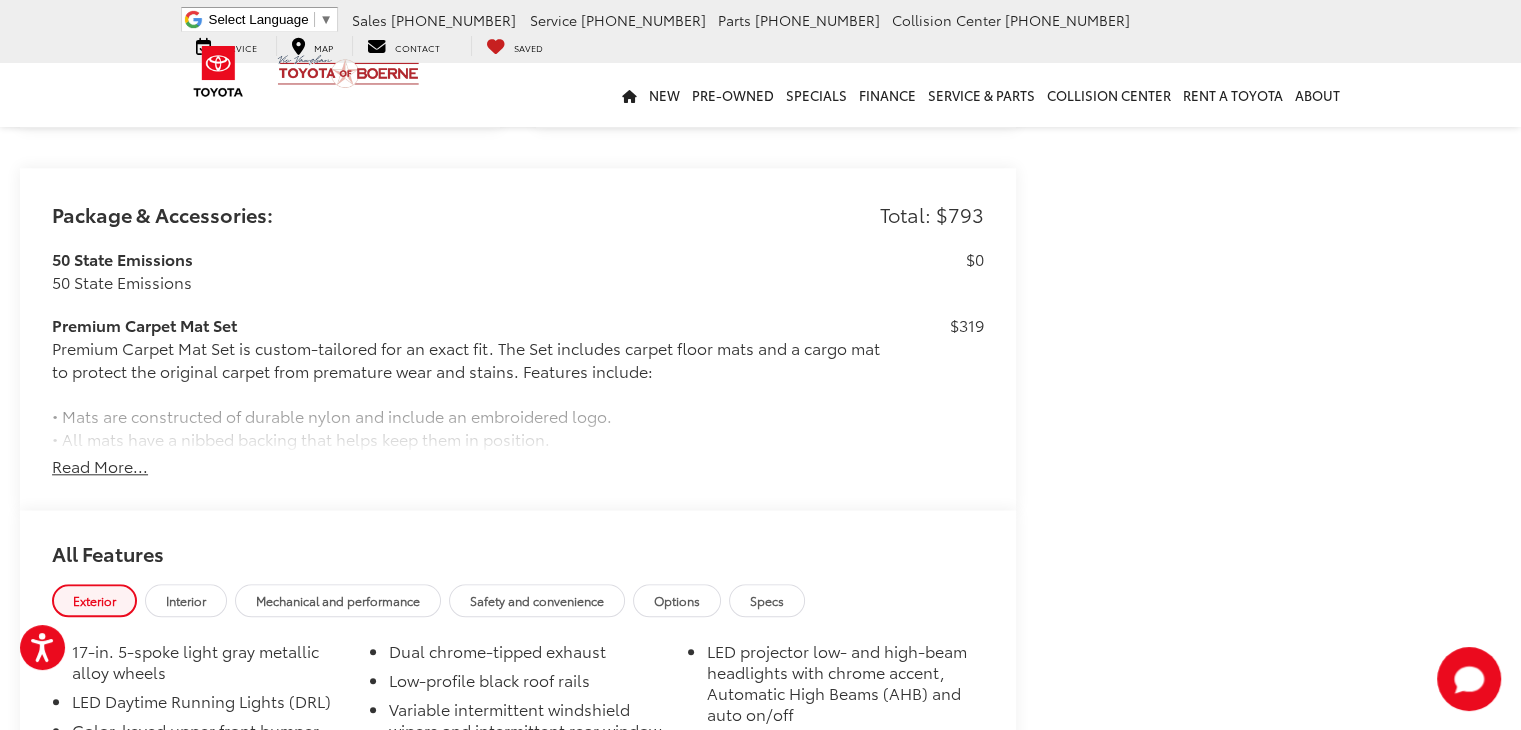 click on "Read More..." at bounding box center [100, 466] 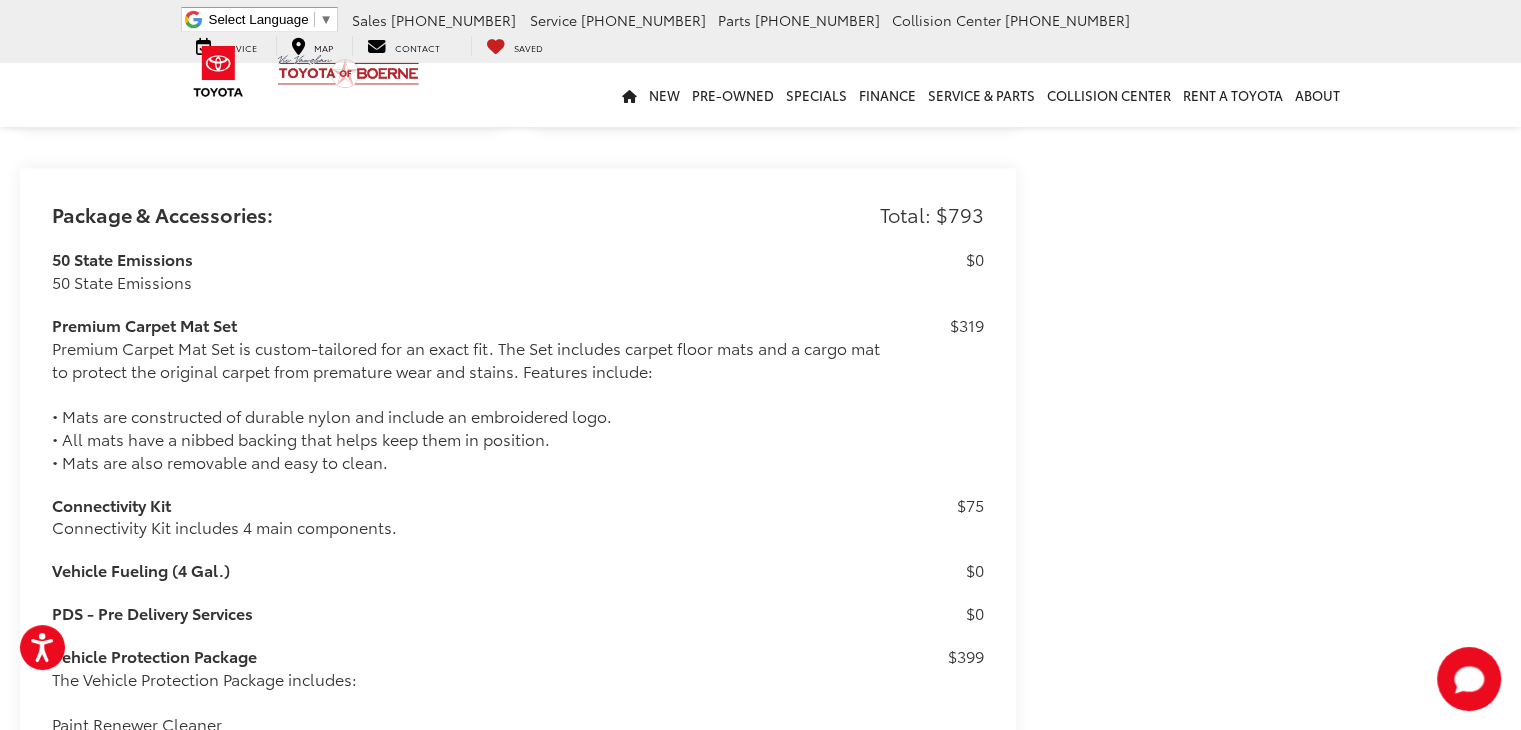 scroll, scrollTop: 2105, scrollLeft: 0, axis: vertical 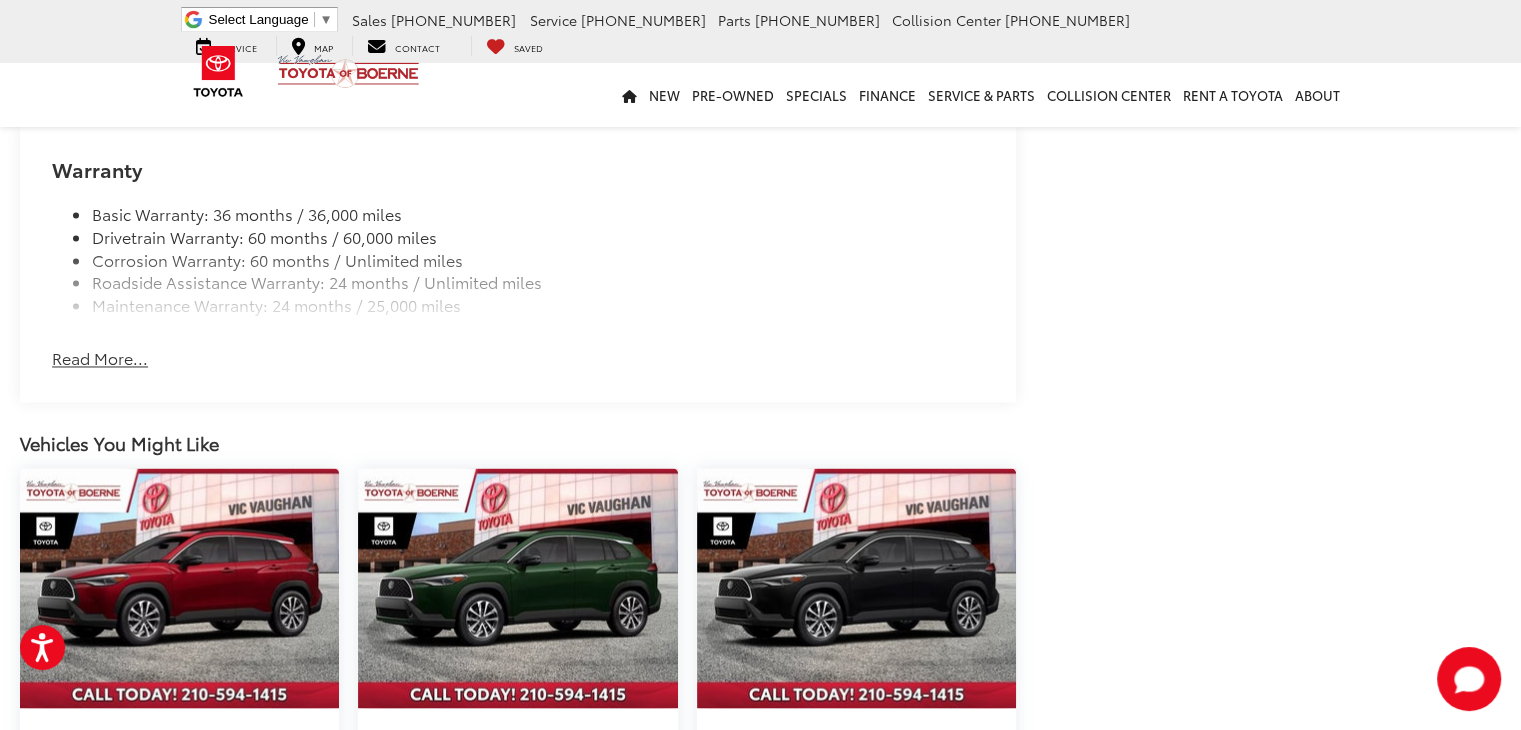 click on "Read More..." at bounding box center (100, 358) 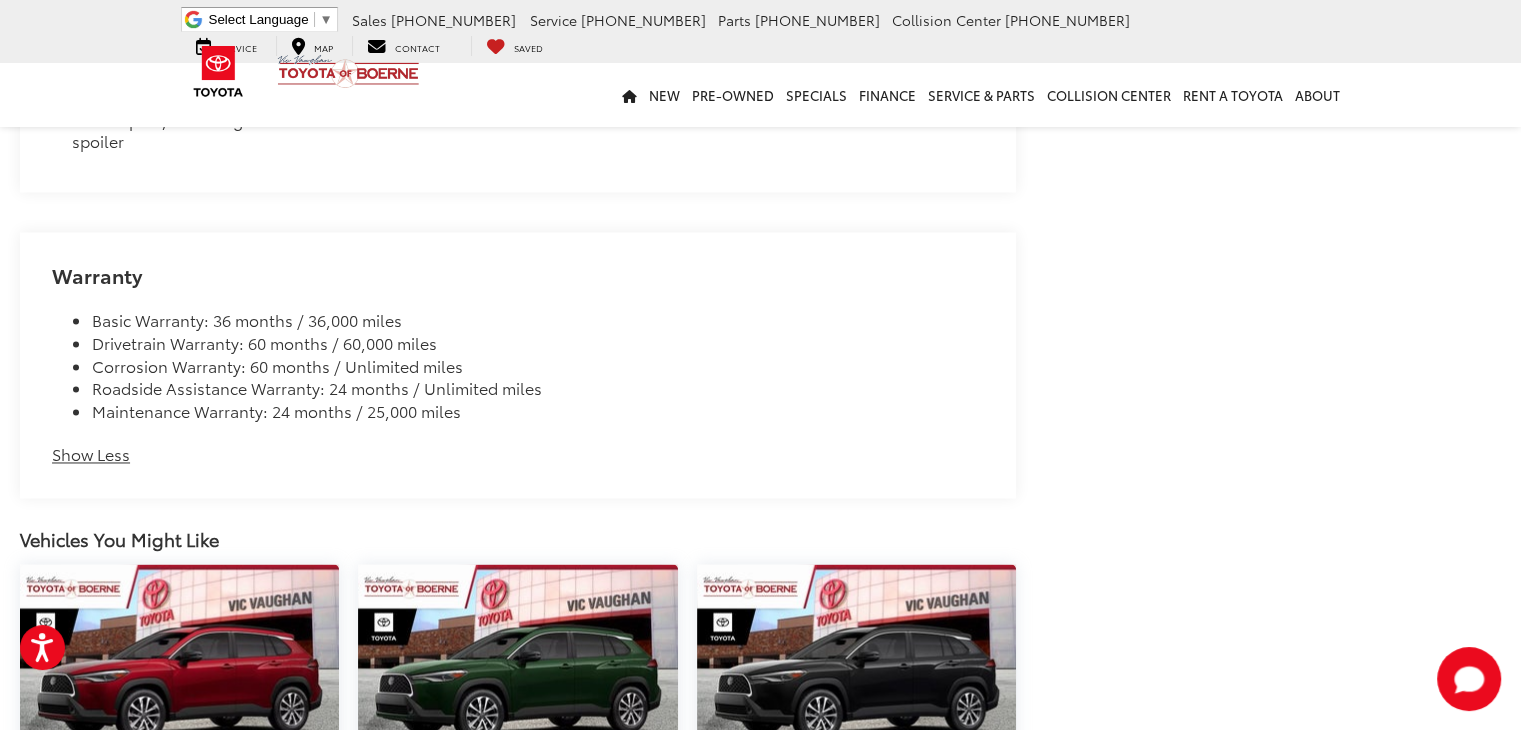 scroll, scrollTop: 3057, scrollLeft: 0, axis: vertical 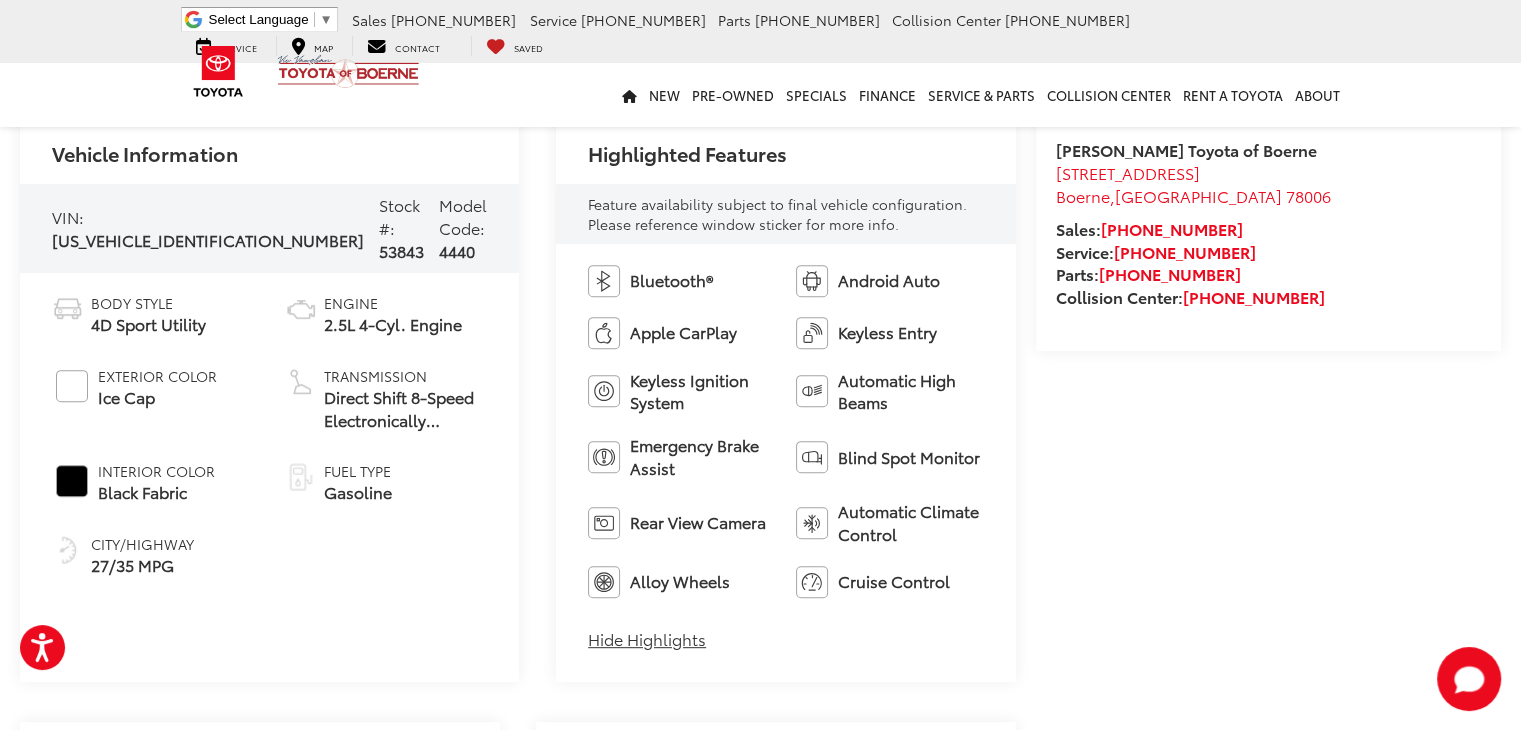 click on "Hide Highlights" at bounding box center [647, 639] 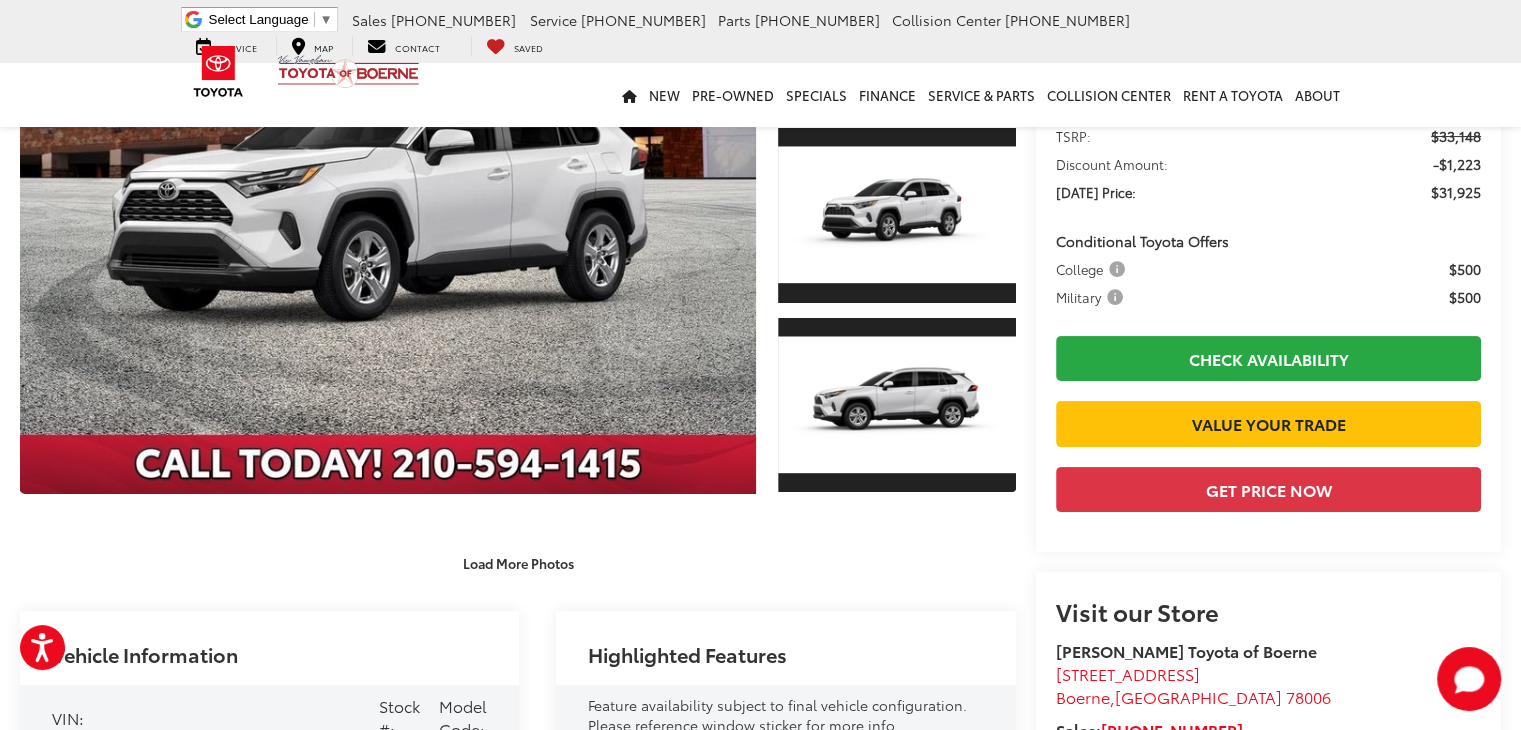 scroll, scrollTop: 0, scrollLeft: 0, axis: both 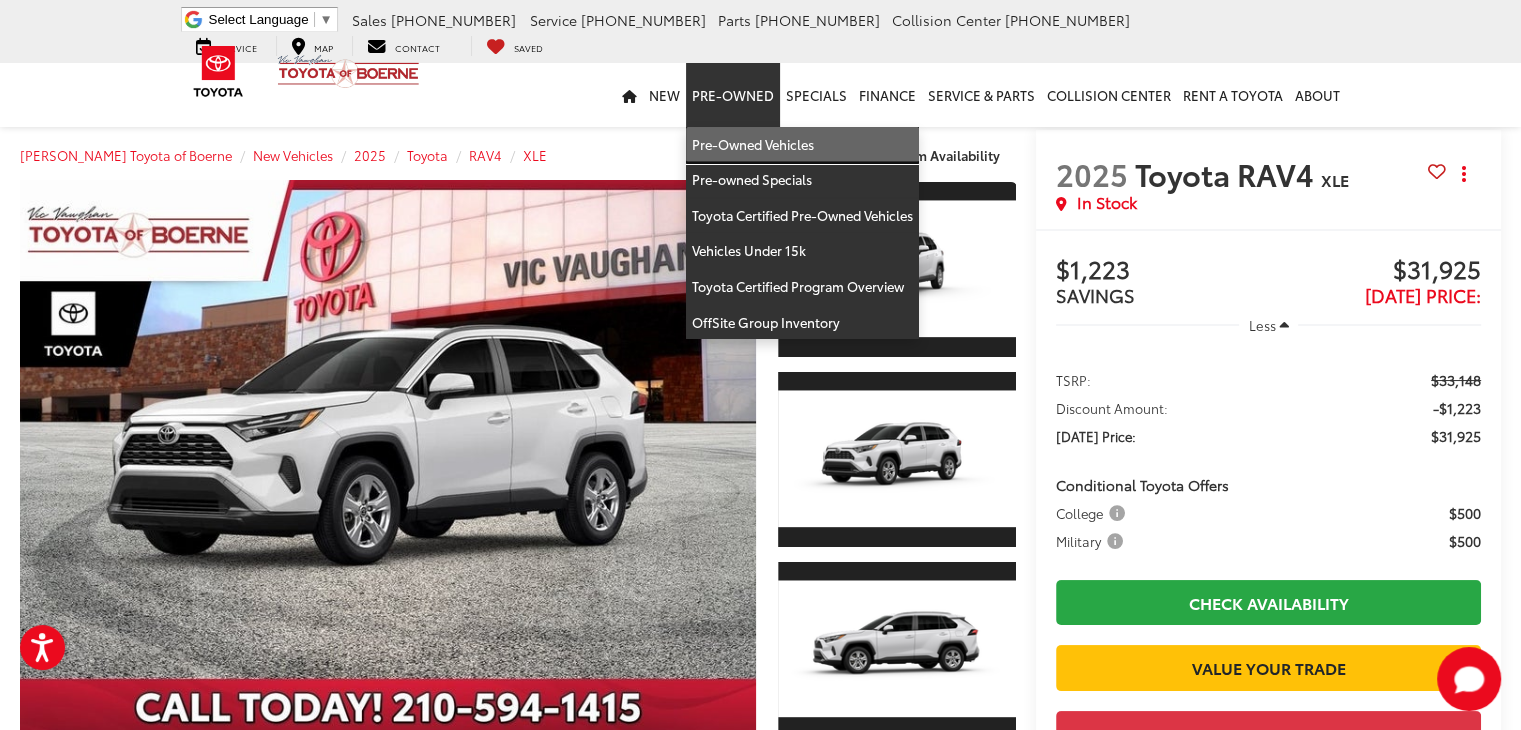 click on "Pre-Owned Vehicles" at bounding box center (802, 145) 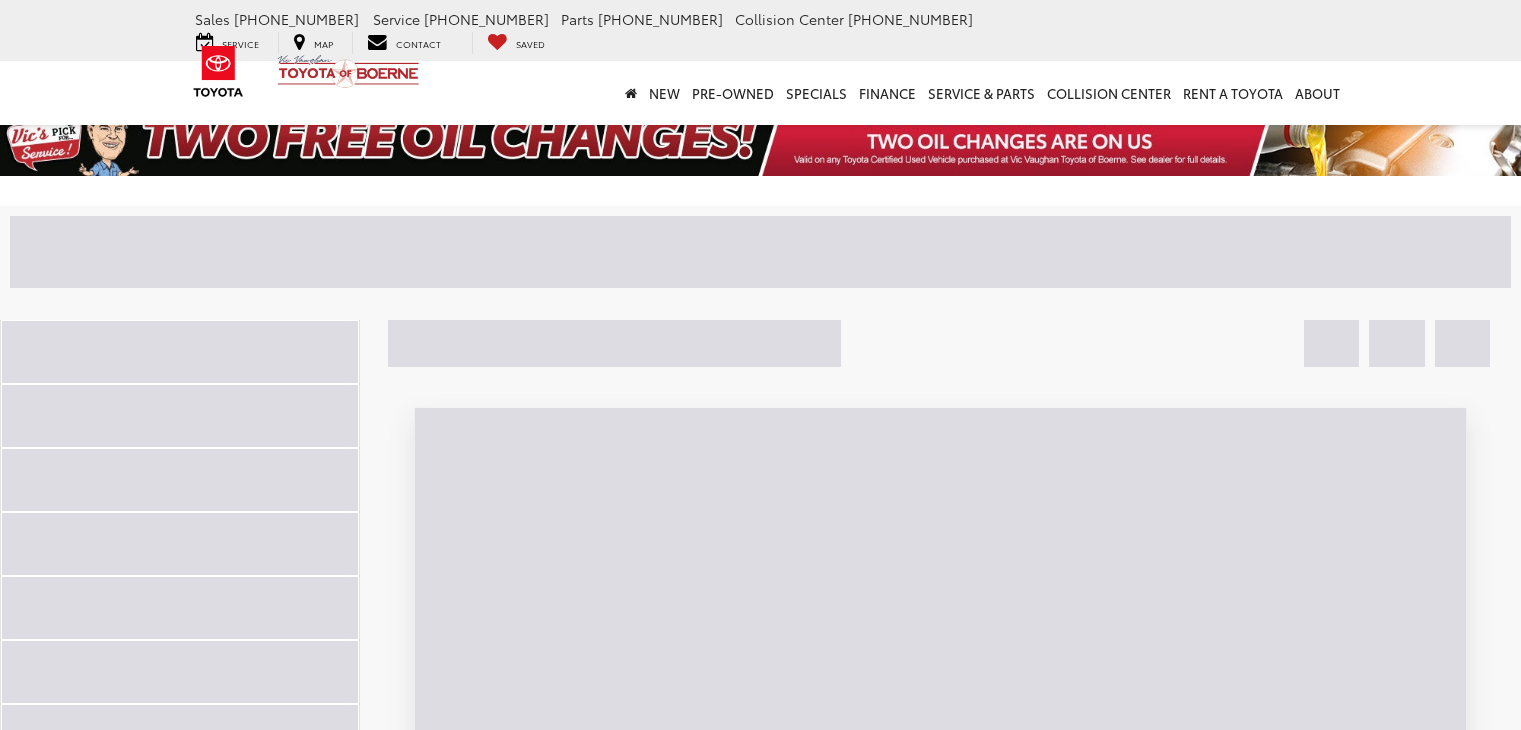 scroll, scrollTop: 0, scrollLeft: 0, axis: both 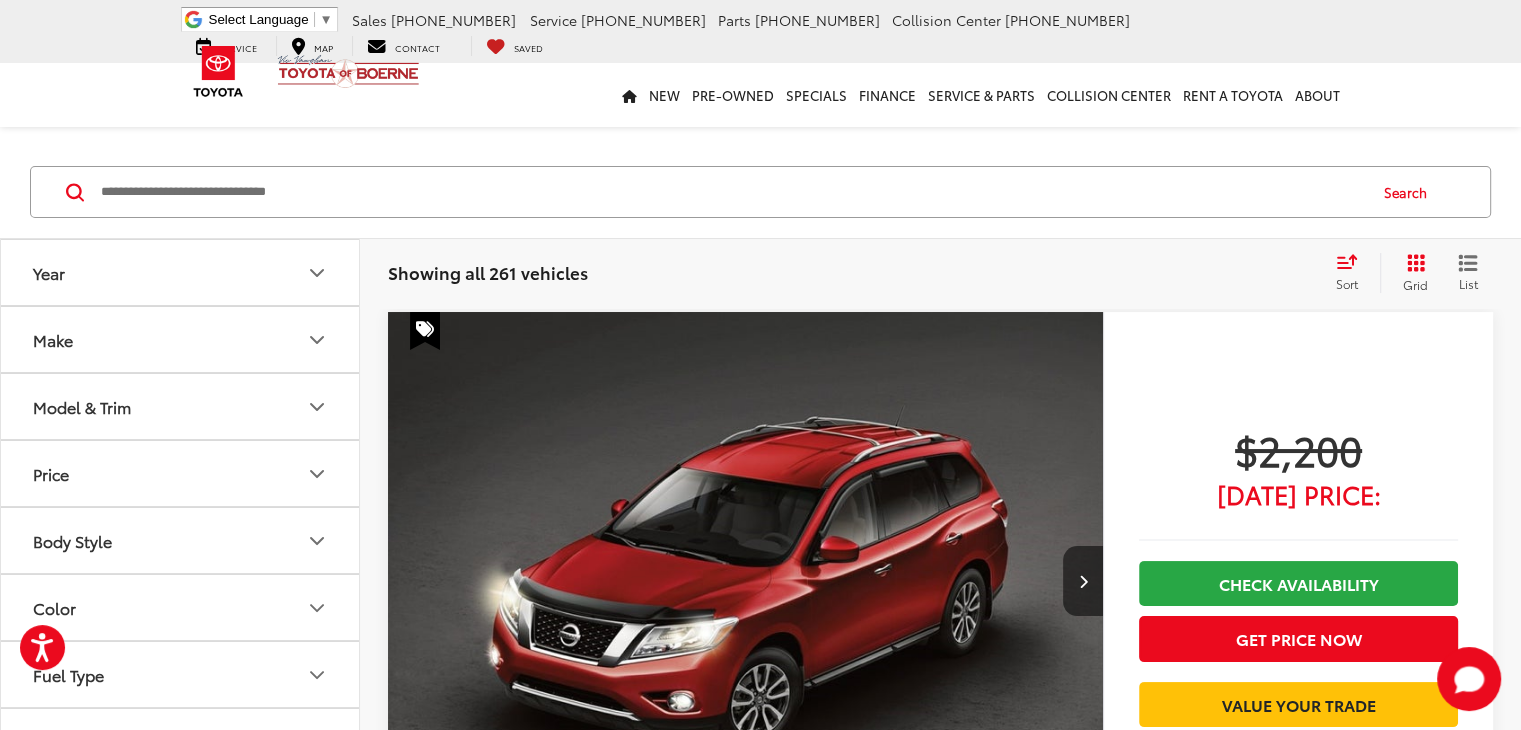 click on "For screen-reader mode - click the first button of the website Accessibility Screen-Reader Guide, Feedback, and Issue Reporting | New window
[PERSON_NAME] Toyota of Boerne
Select Language ​ ▼
Sales
[PHONE_NUMBER]
Service
[PHONE_NUMBER]
Parts
[PHONE_NUMBER]
Collision Center
[PHONE_NUMBER]
[STREET_ADDRESS]
Service
Map
Contact
Saved
Saved
[PERSON_NAME] Toyota of Boerne
Saved
Directions
New
New Vehicles
New Specials
New Tundra Inventory
Schedule Test Drive
ToyotaCare
Toyota Safety Sense
Model Research
Toyota Reviews" at bounding box center [760, 305] 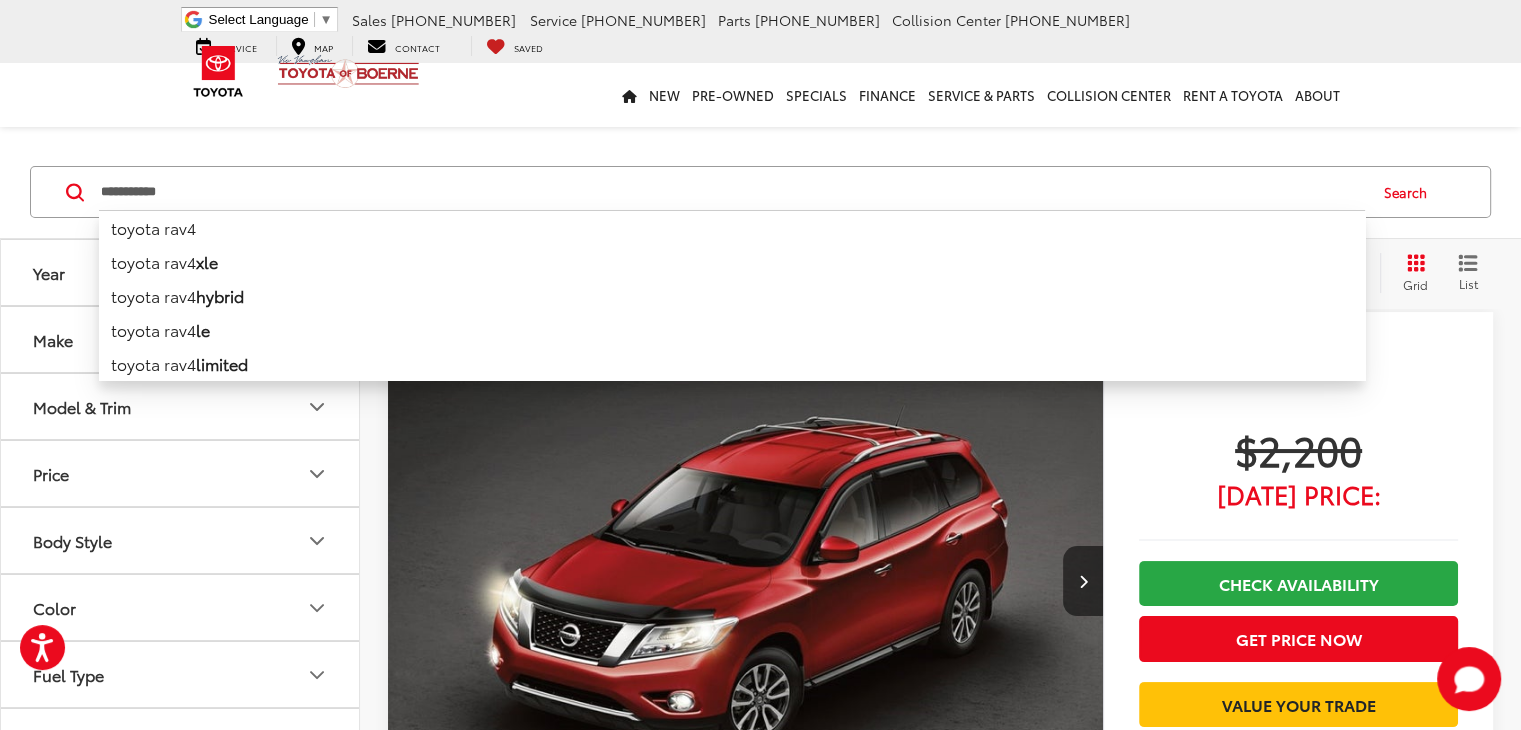 type on "**********" 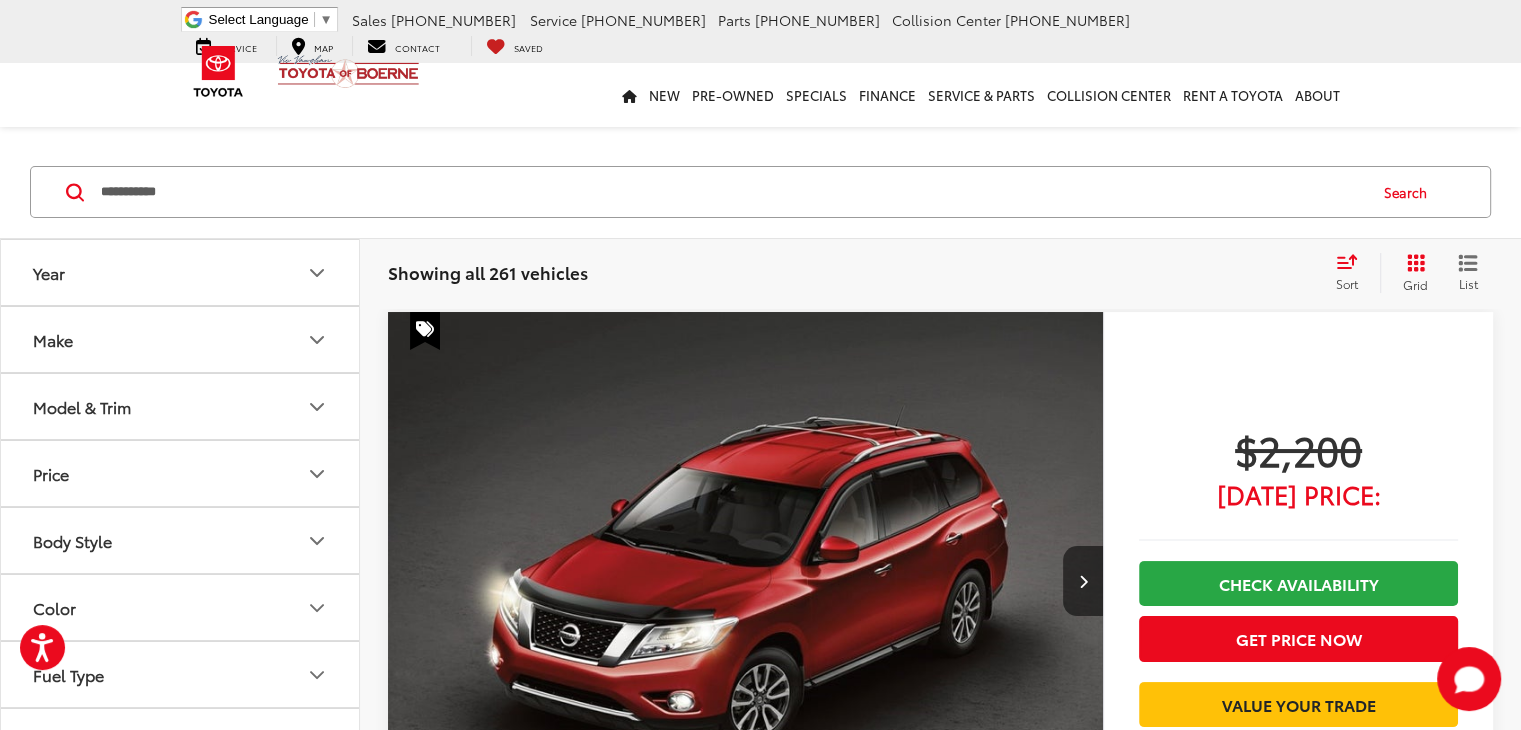 click on "**********" at bounding box center (732, 192) 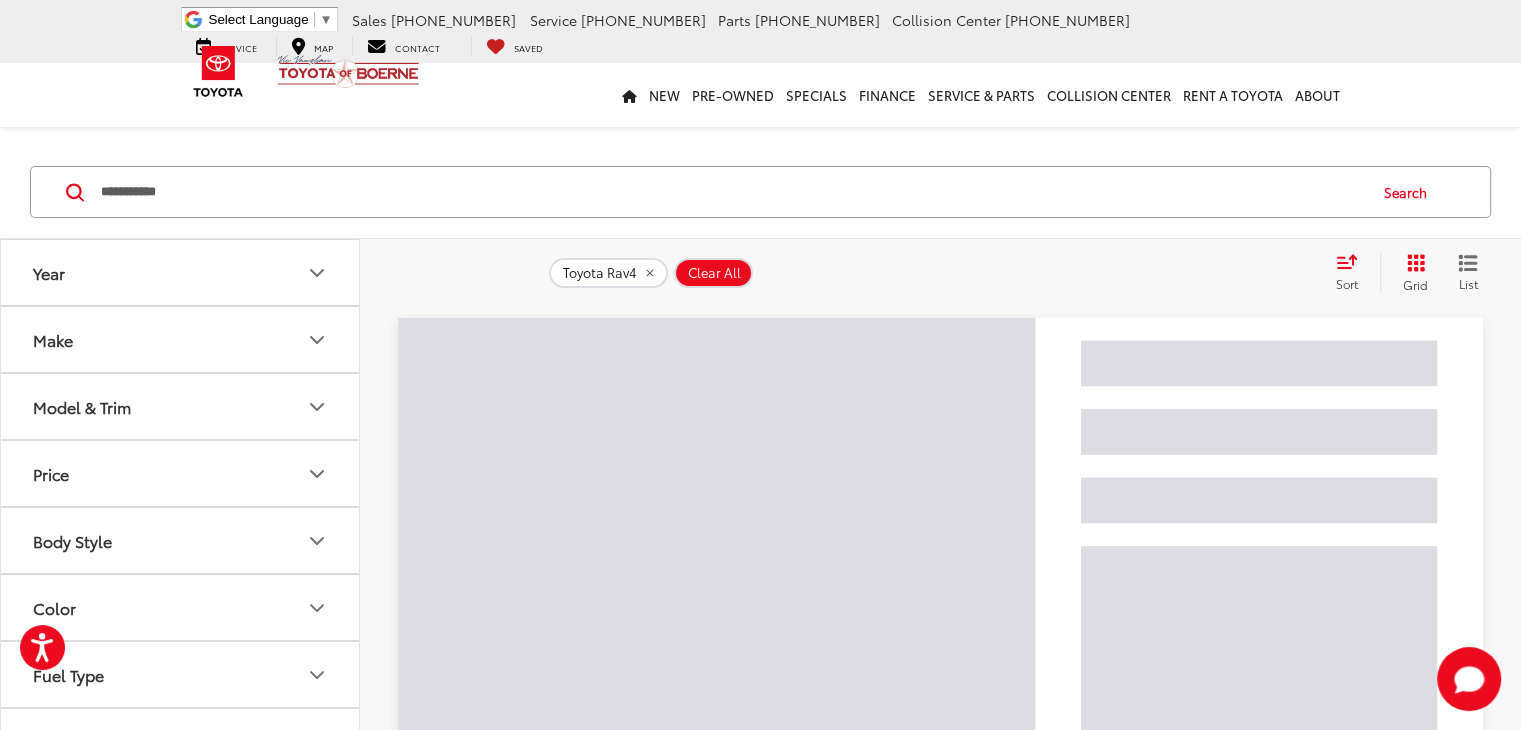 click on "Search" at bounding box center (1410, 192) 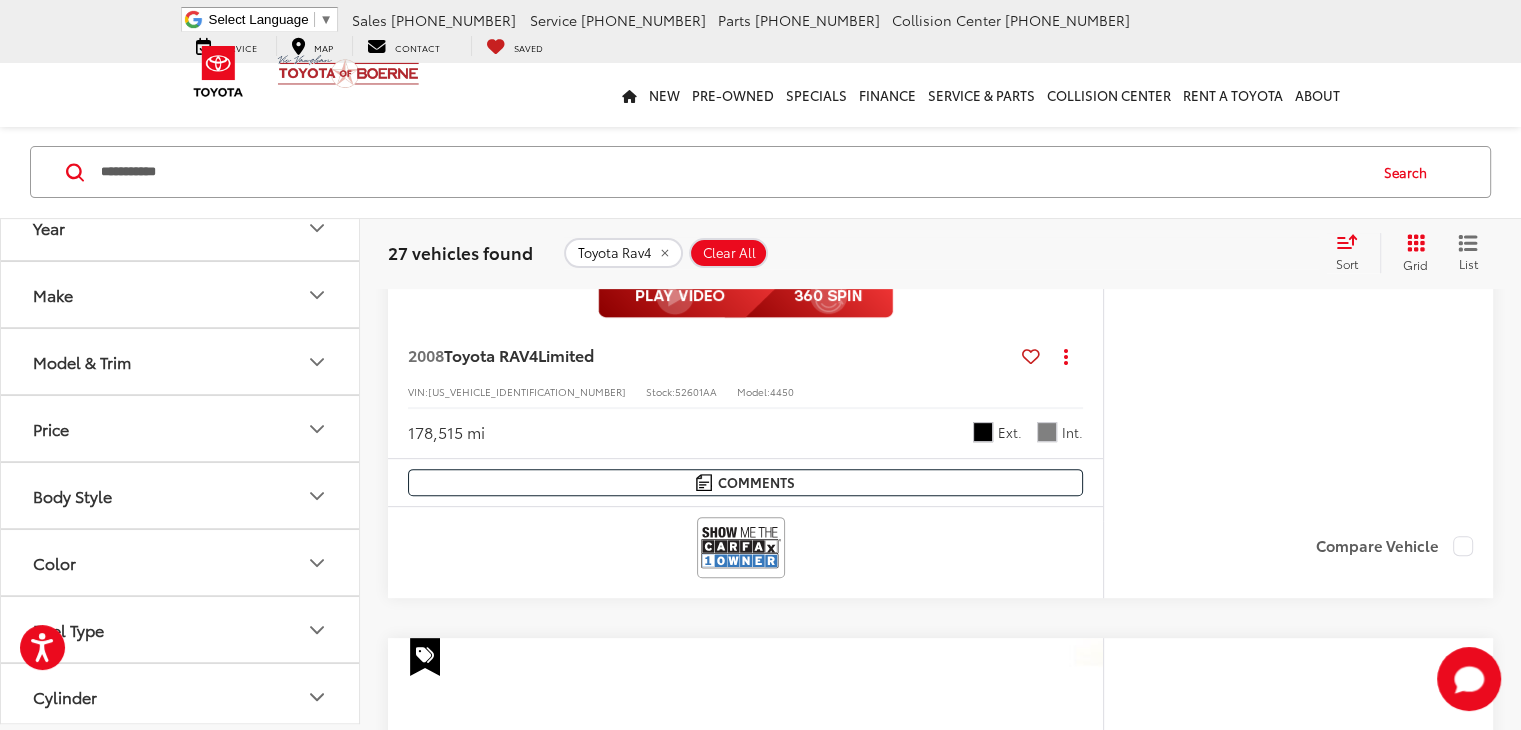 scroll, scrollTop: 655, scrollLeft: 0, axis: vertical 